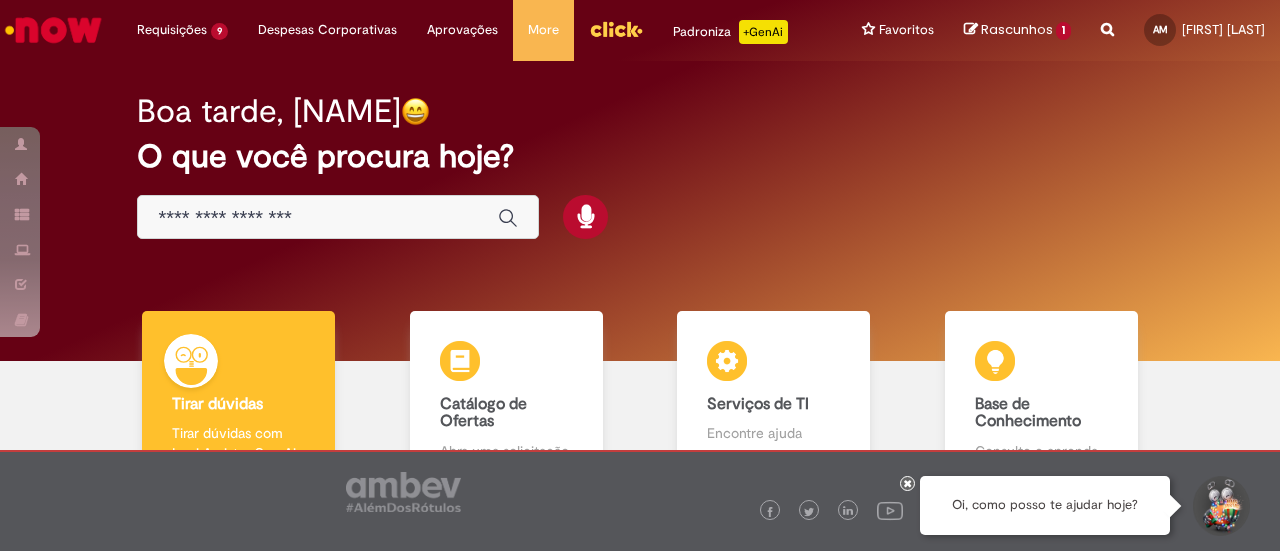 scroll, scrollTop: 0, scrollLeft: 0, axis: both 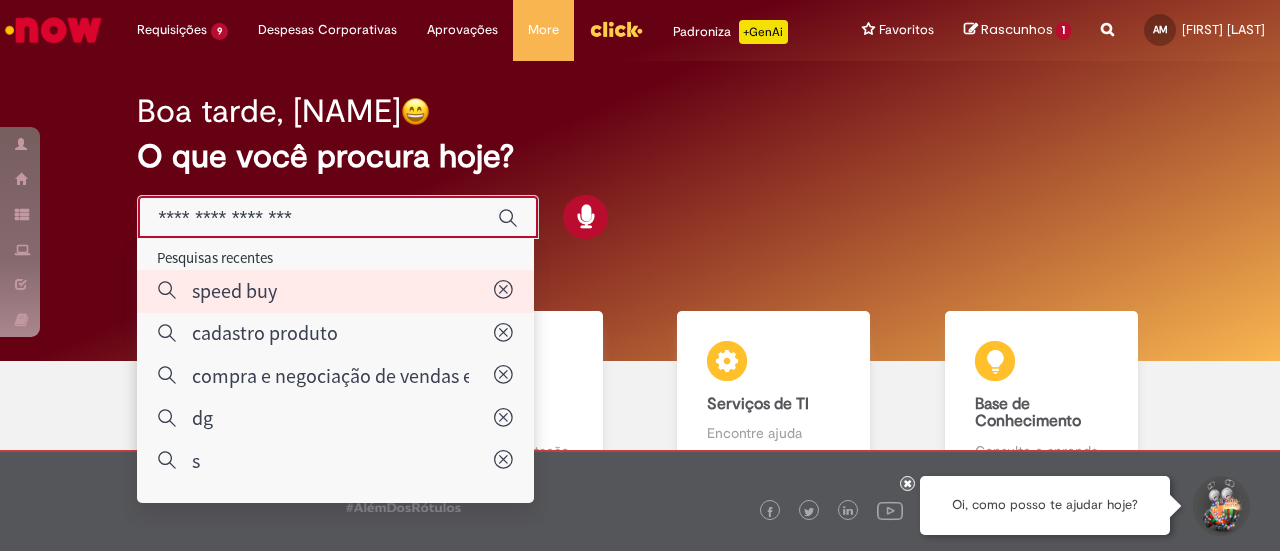 type on "*********" 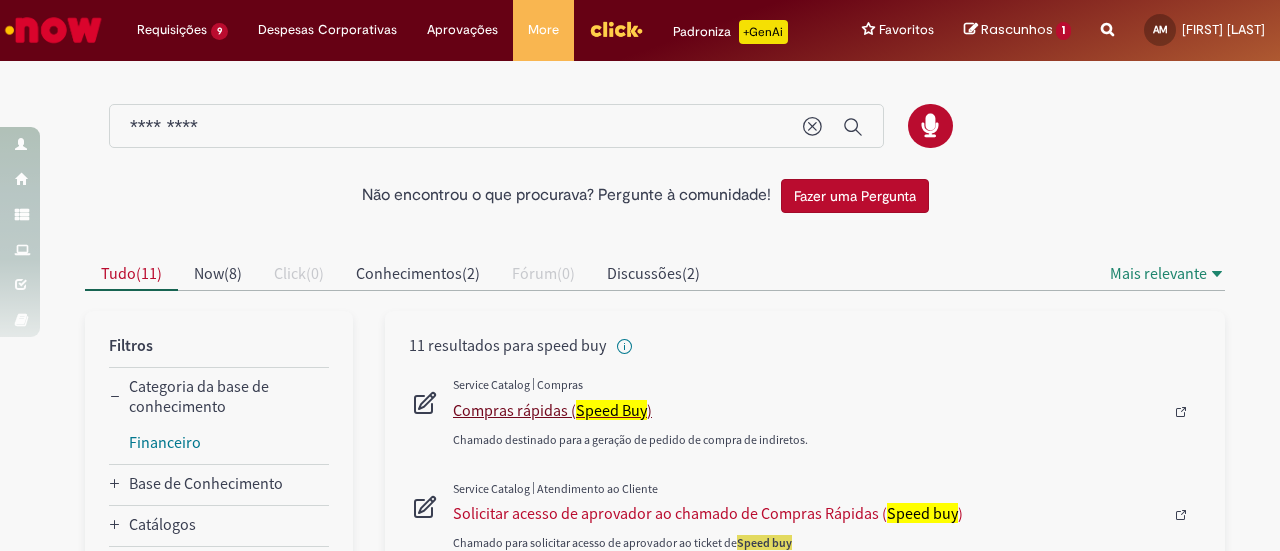 scroll, scrollTop: 31, scrollLeft: 0, axis: vertical 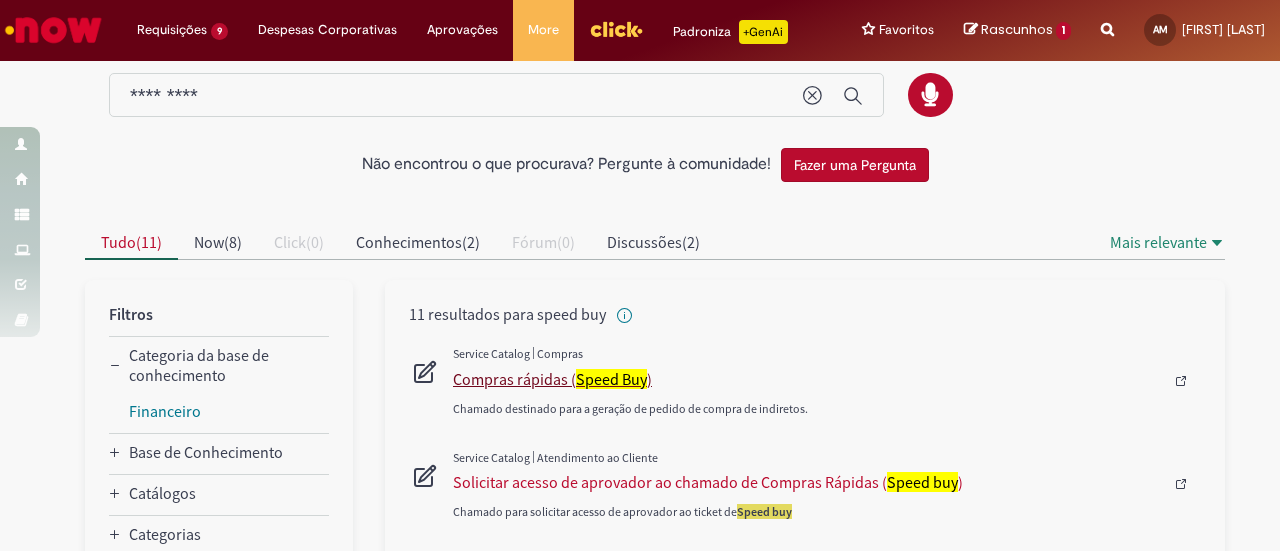 click on "Compras rápidas ( Speed Buy )" at bounding box center [808, 379] 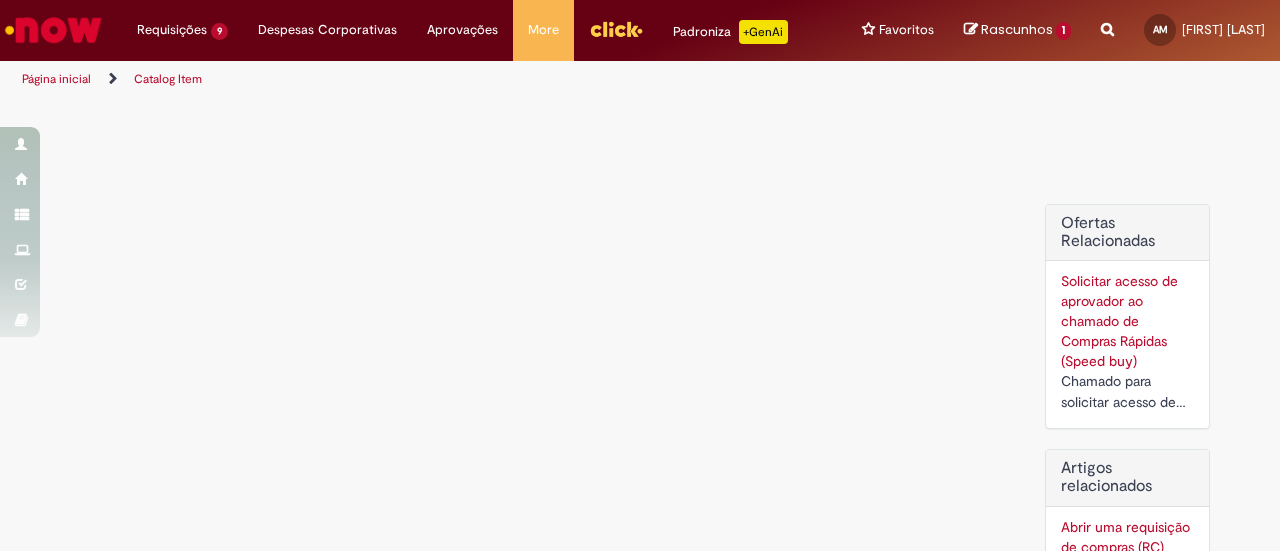 scroll, scrollTop: 0, scrollLeft: 0, axis: both 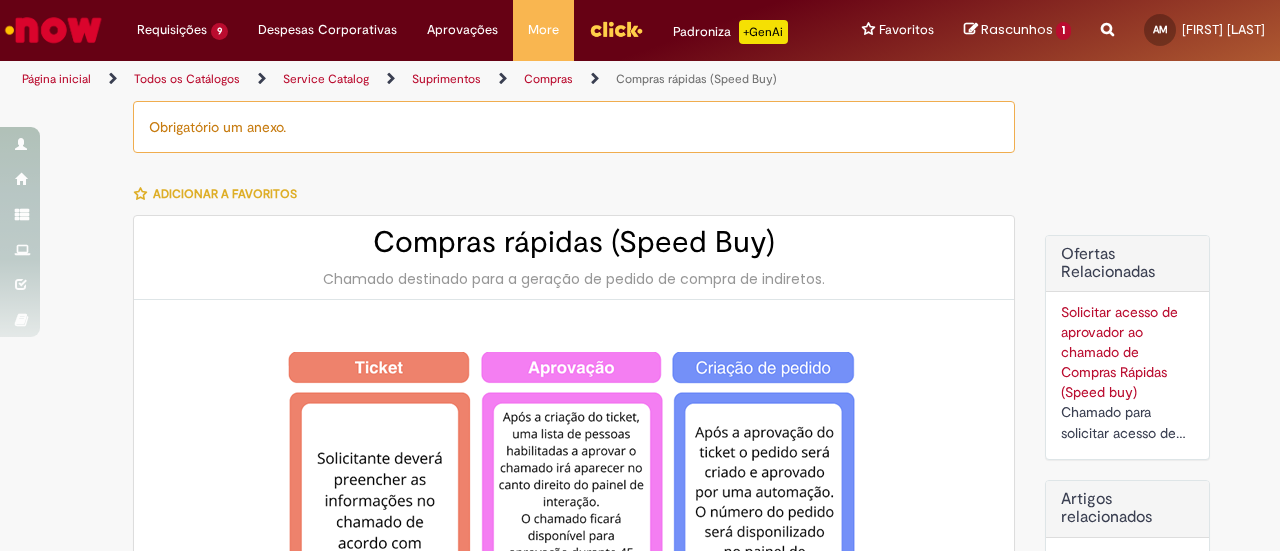 type on "********" 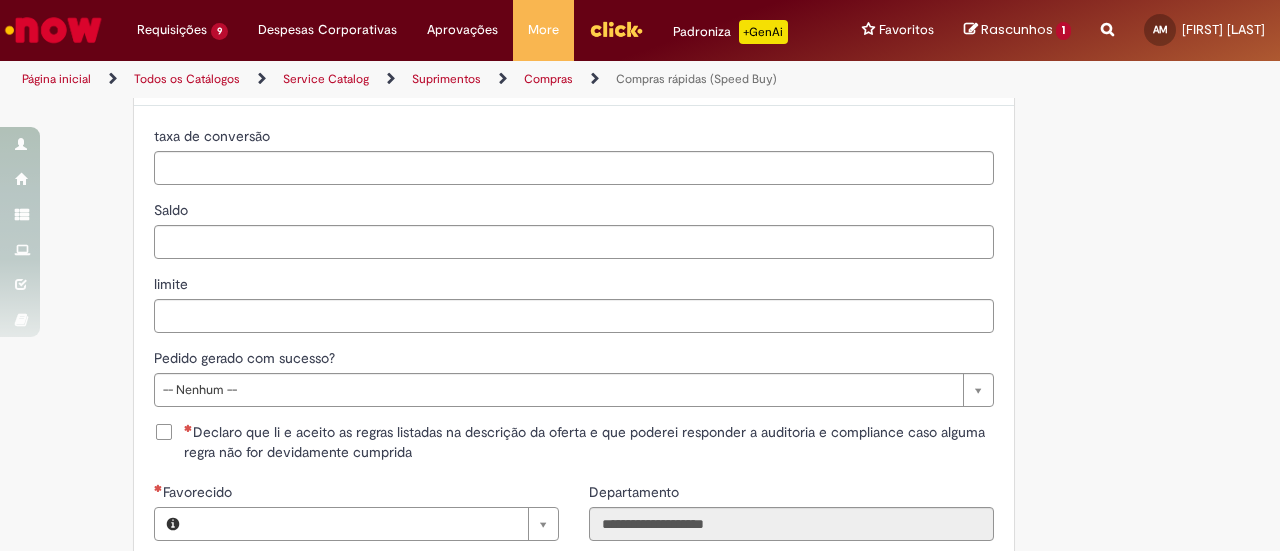 type on "**********" 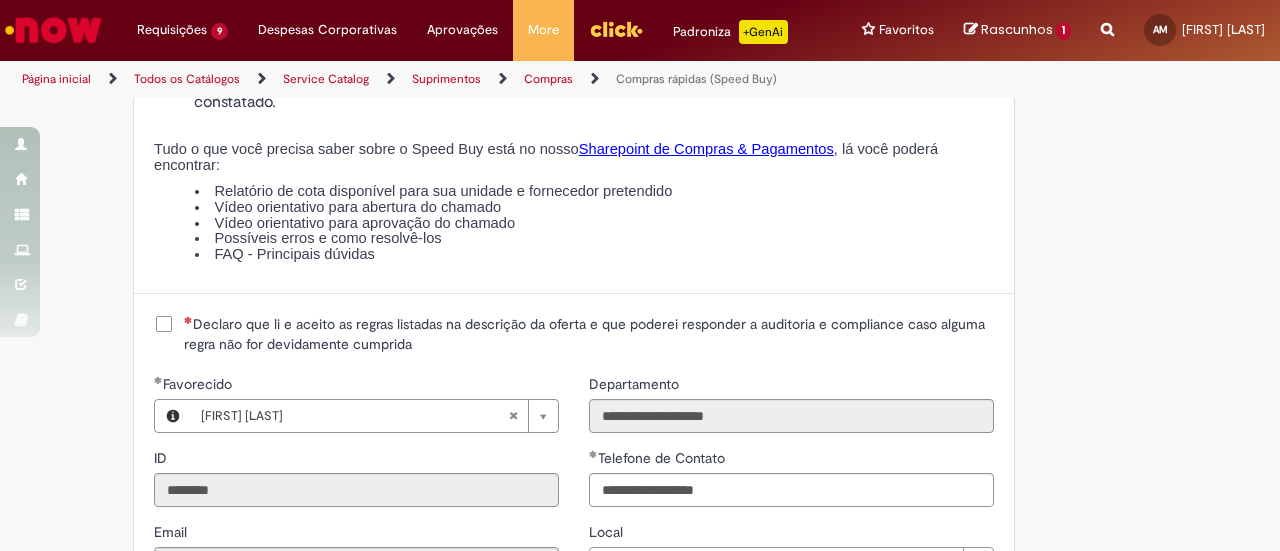 type on "**********" 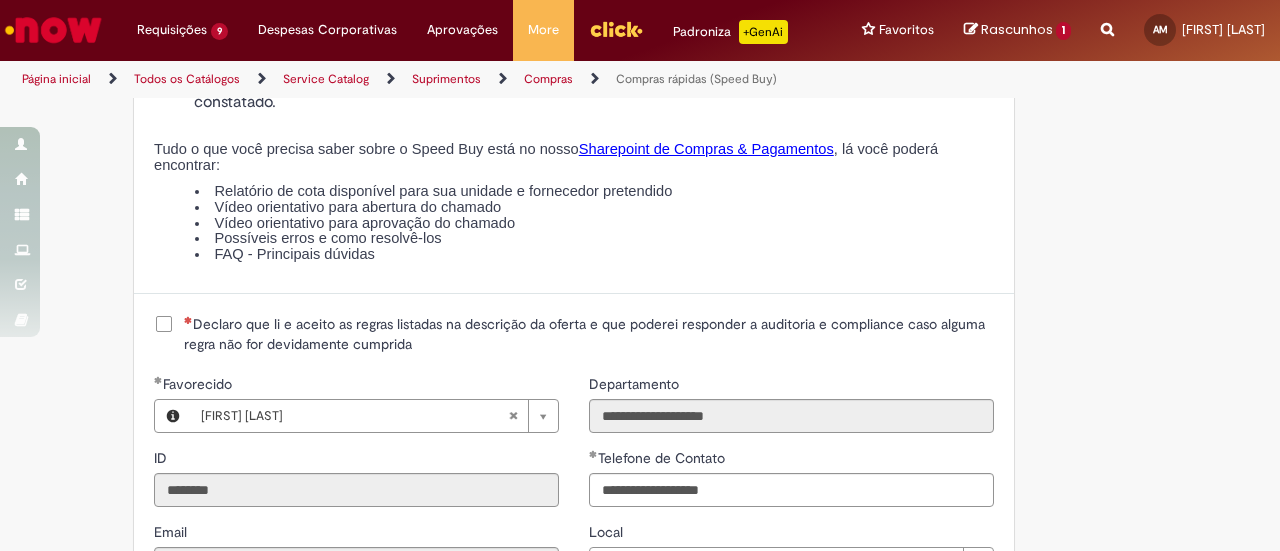 scroll, scrollTop: 2300, scrollLeft: 0, axis: vertical 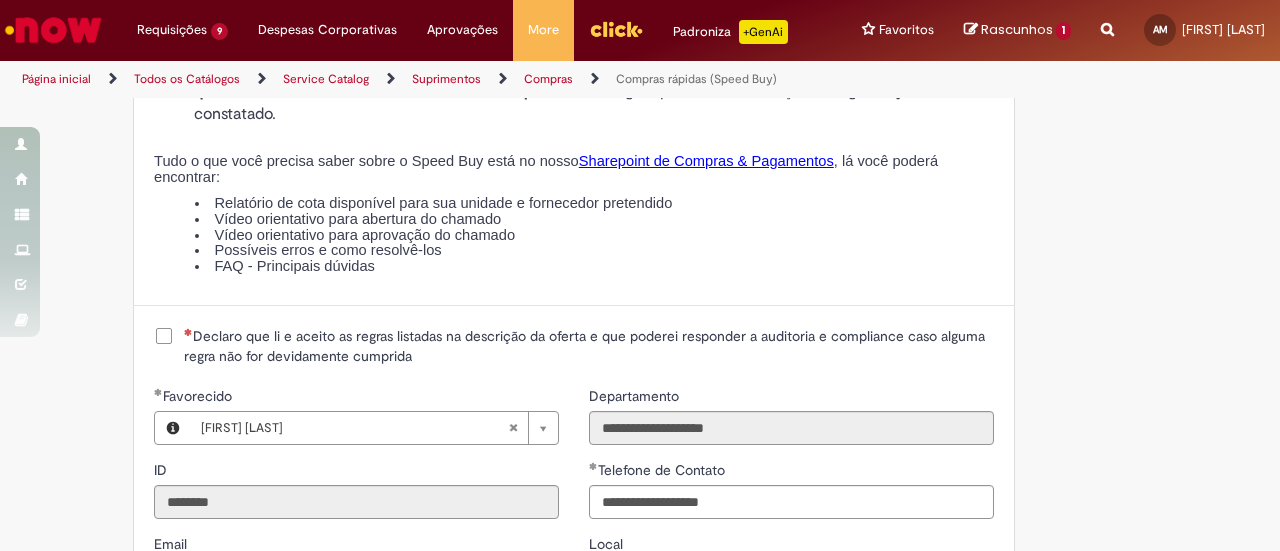 click on "Declaro que li e aceito as regras listadas na descrição da oferta e que poderei responder a auditoria e compliance caso alguma regra não for devidamente cumprida" at bounding box center [574, 346] 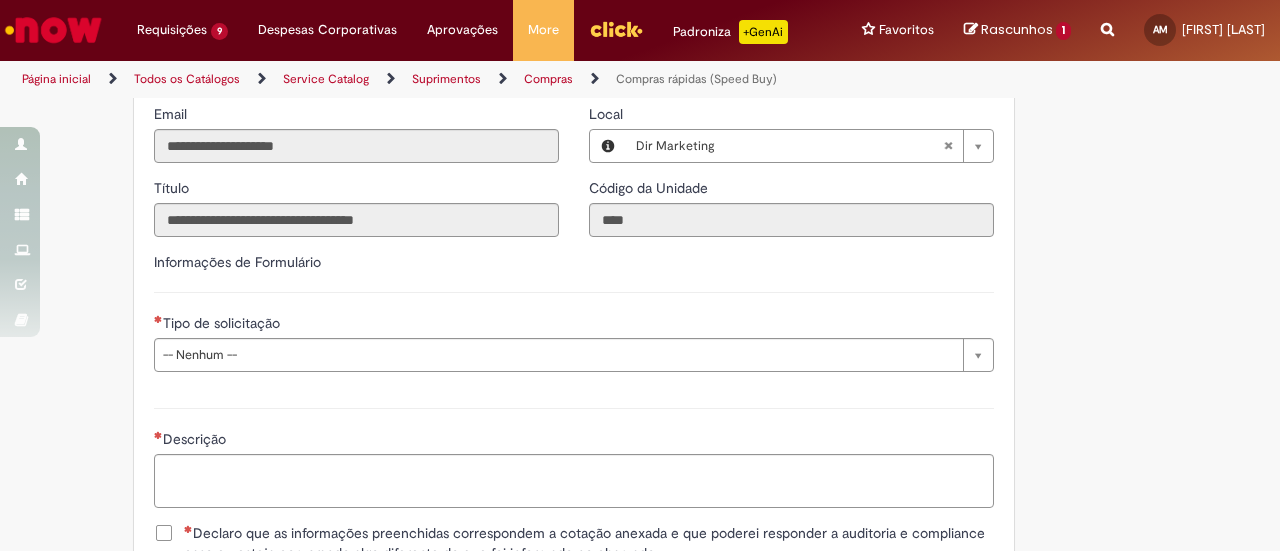 scroll, scrollTop: 2800, scrollLeft: 0, axis: vertical 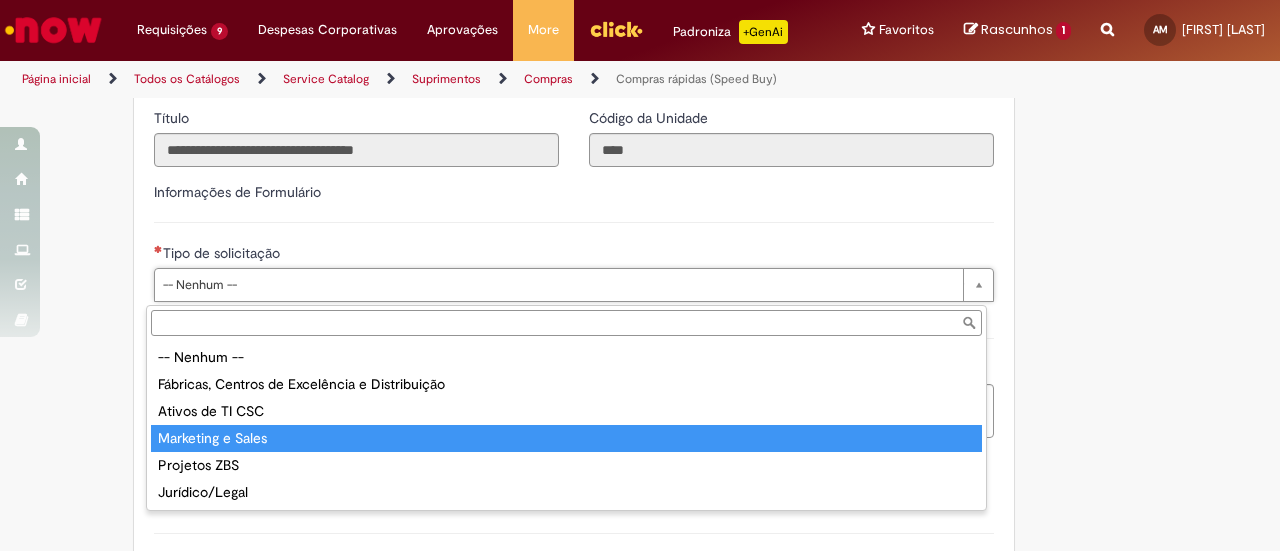 type on "**********" 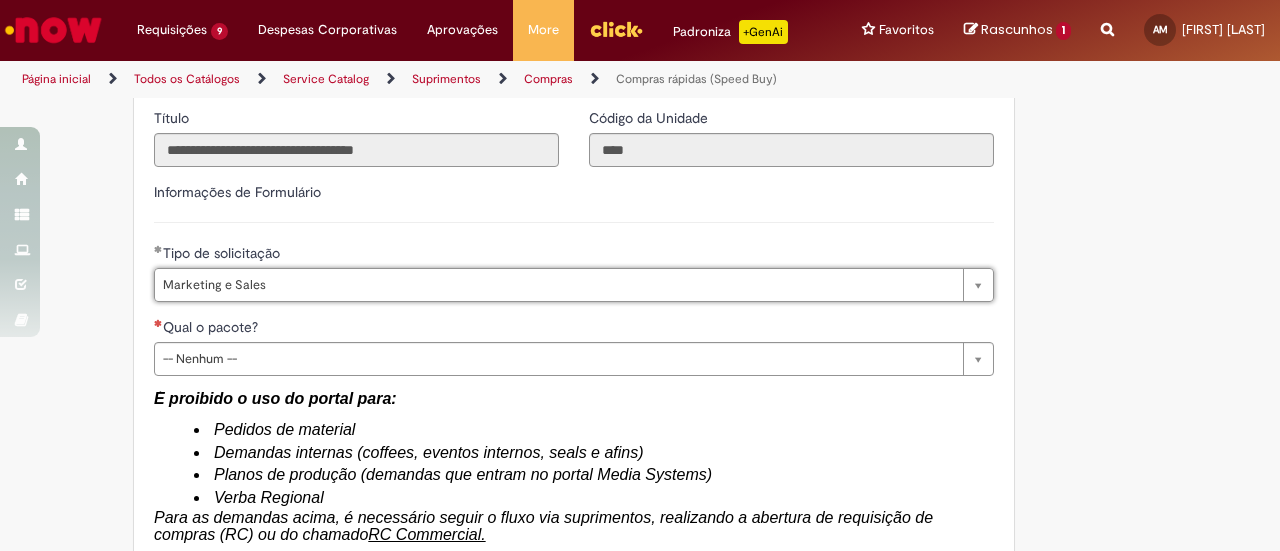 type on "*******" 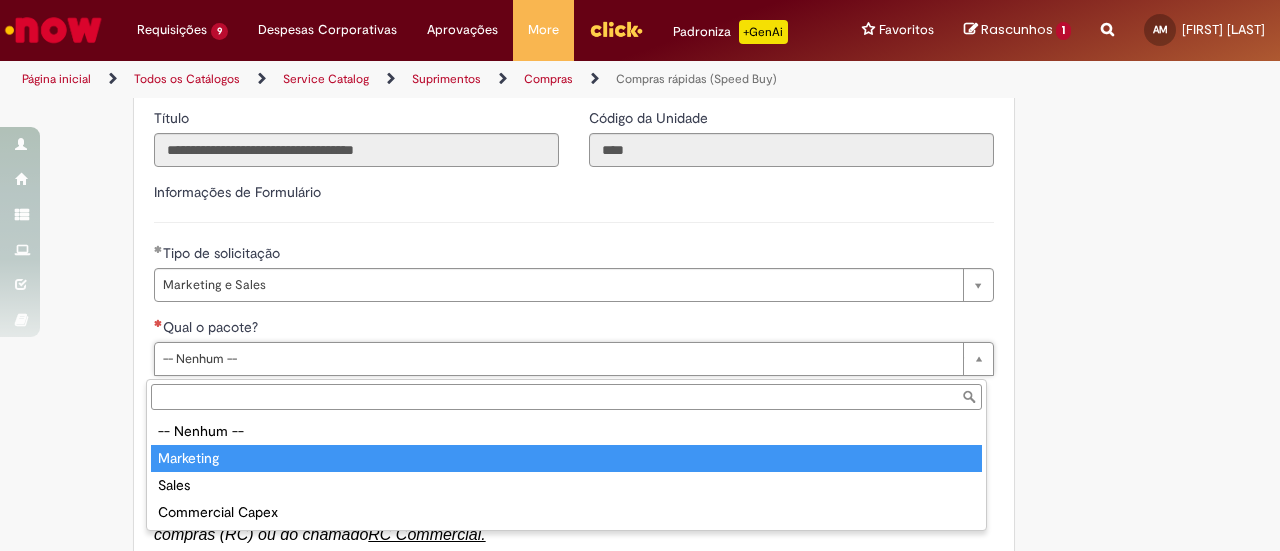 type on "*********" 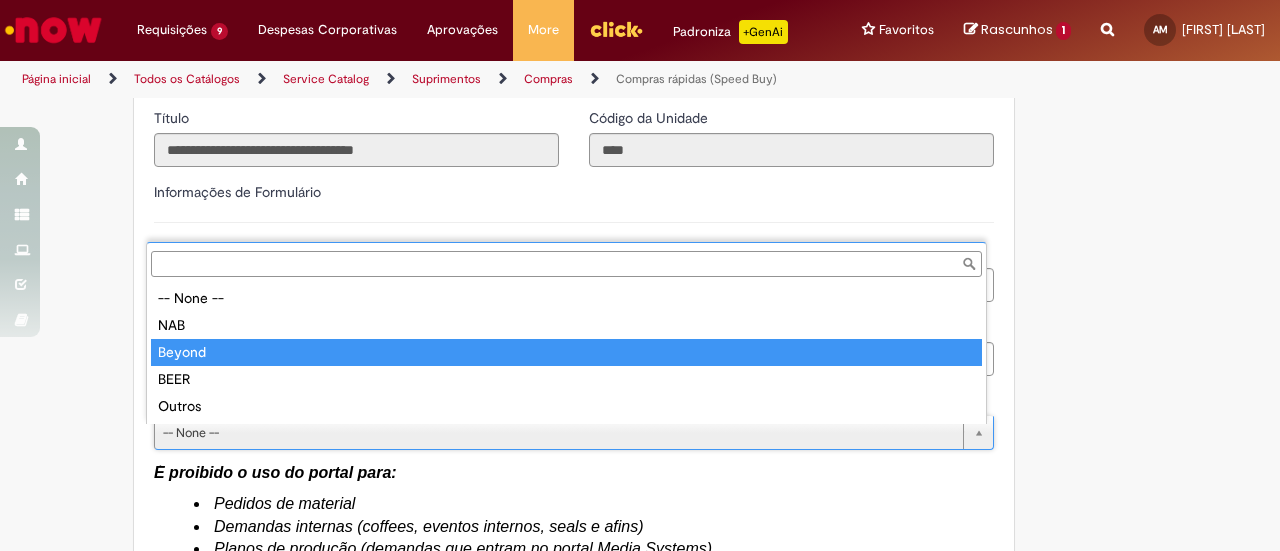type on "******" 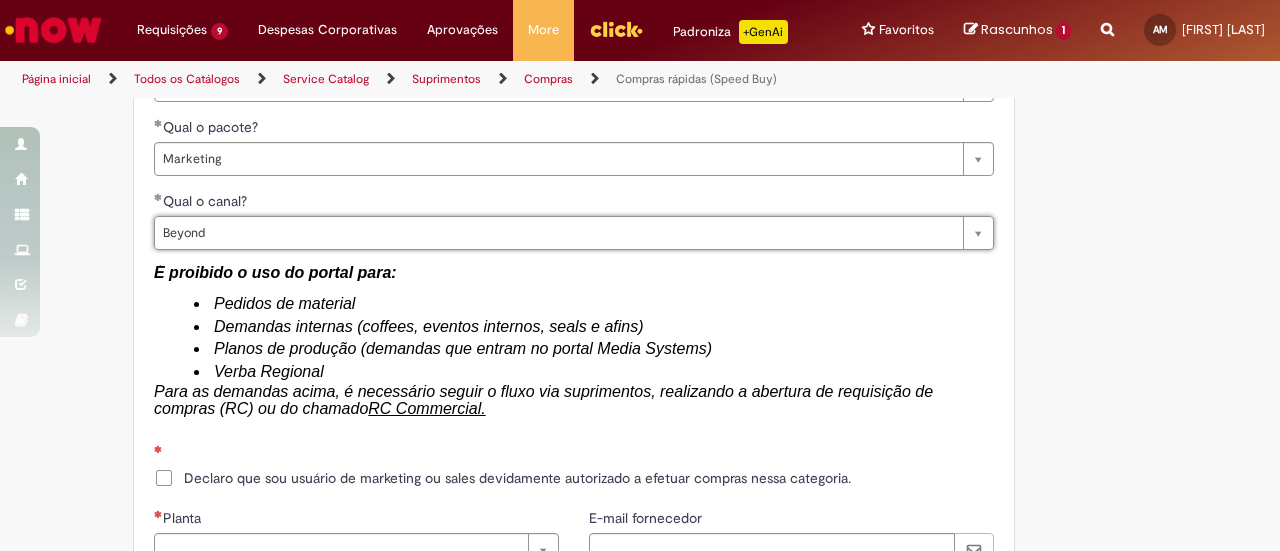 scroll, scrollTop: 3300, scrollLeft: 0, axis: vertical 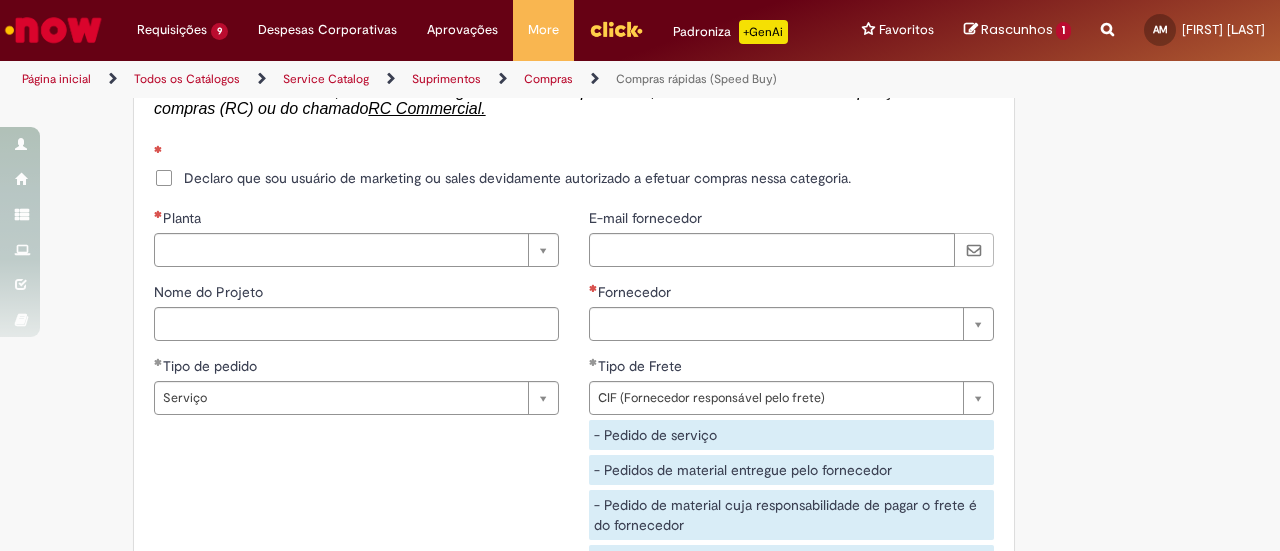 click on "Declaro que sou usuário de marketing ou sales devidamente autorizado a efetuar compras nessa categoria." at bounding box center [517, 178] 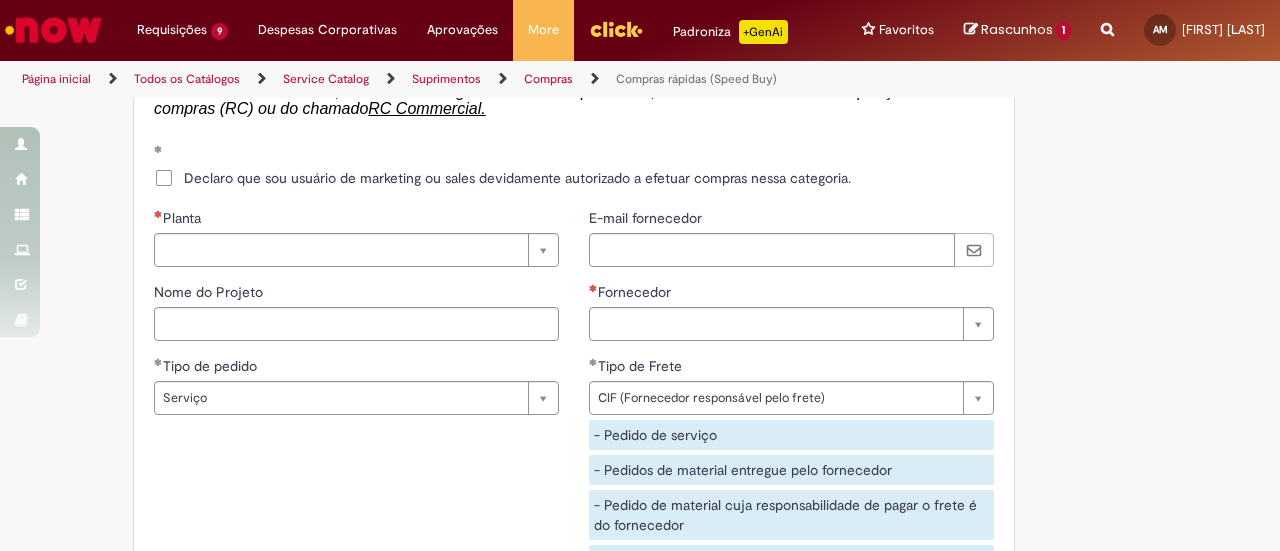 type on "*" 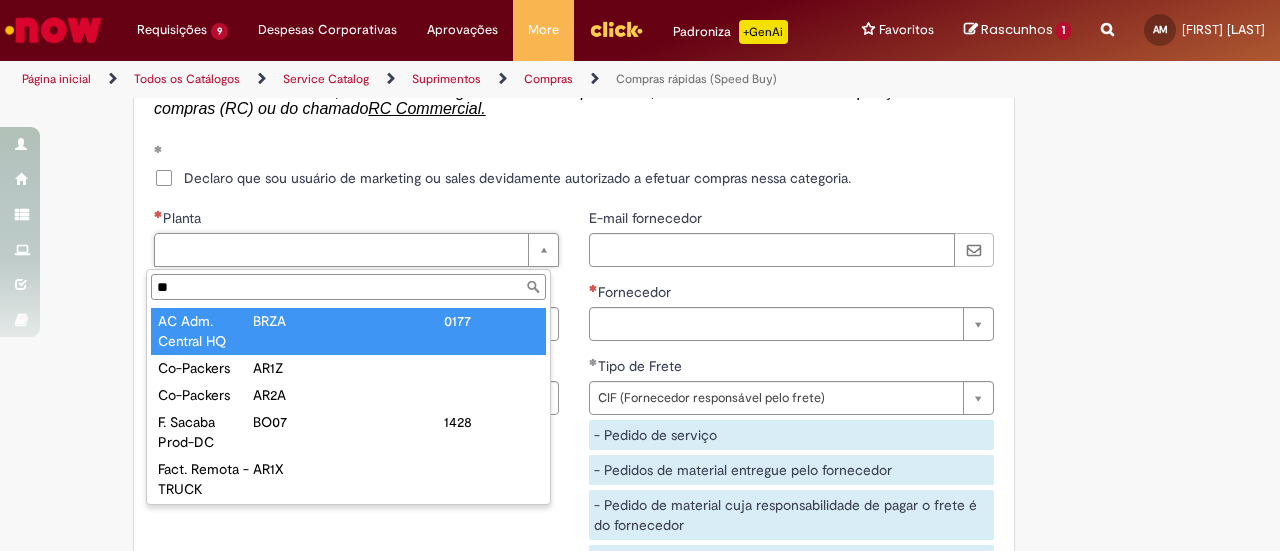 type on "**" 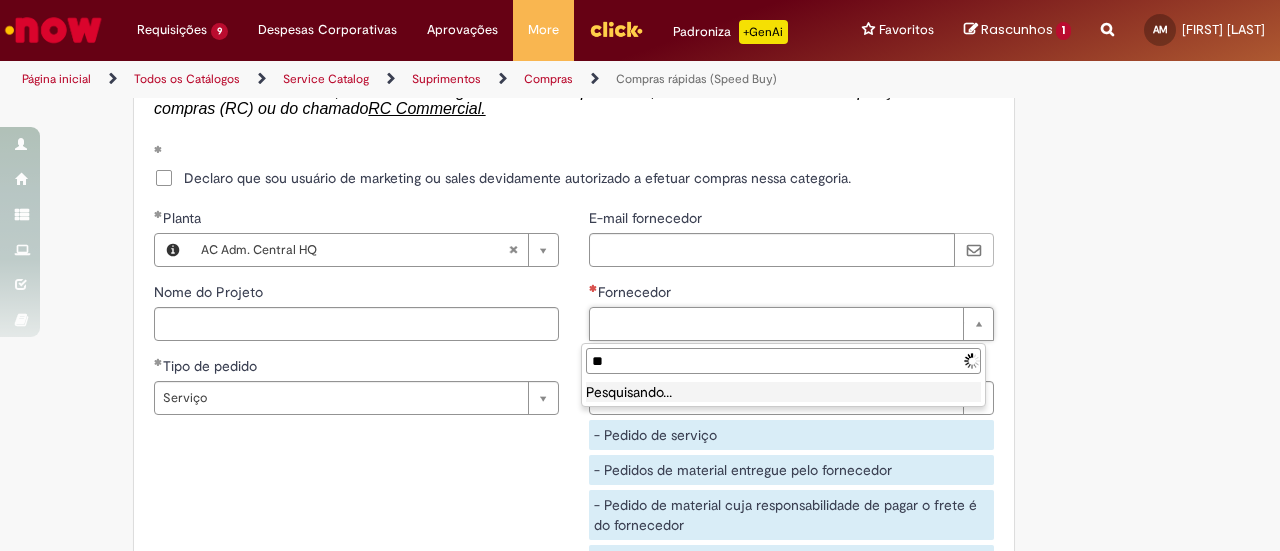 type on "***" 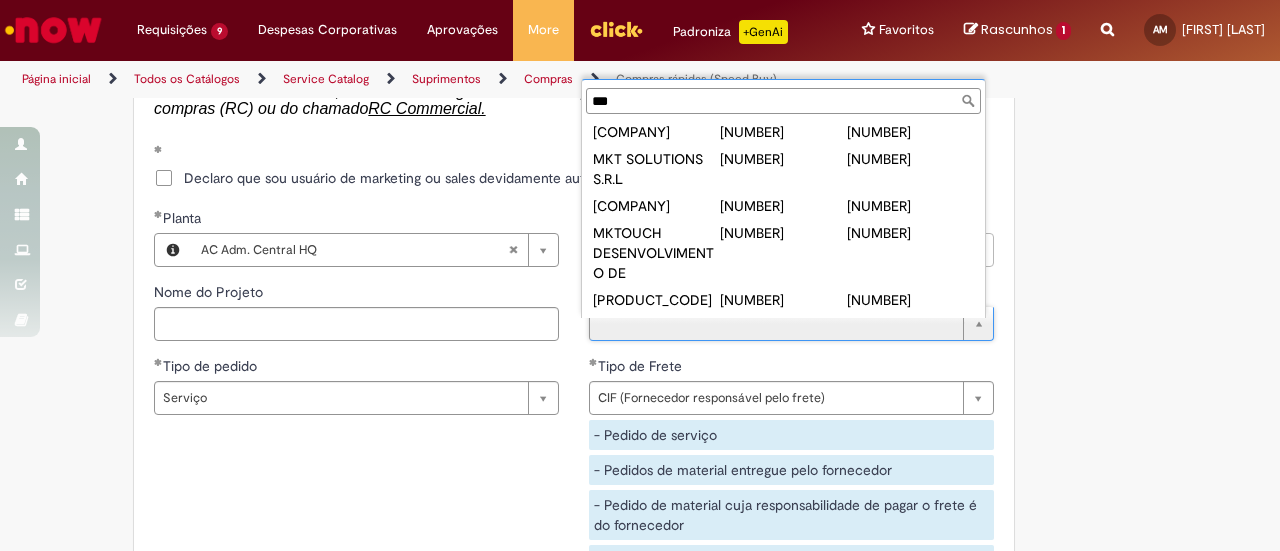scroll, scrollTop: 592, scrollLeft: 0, axis: vertical 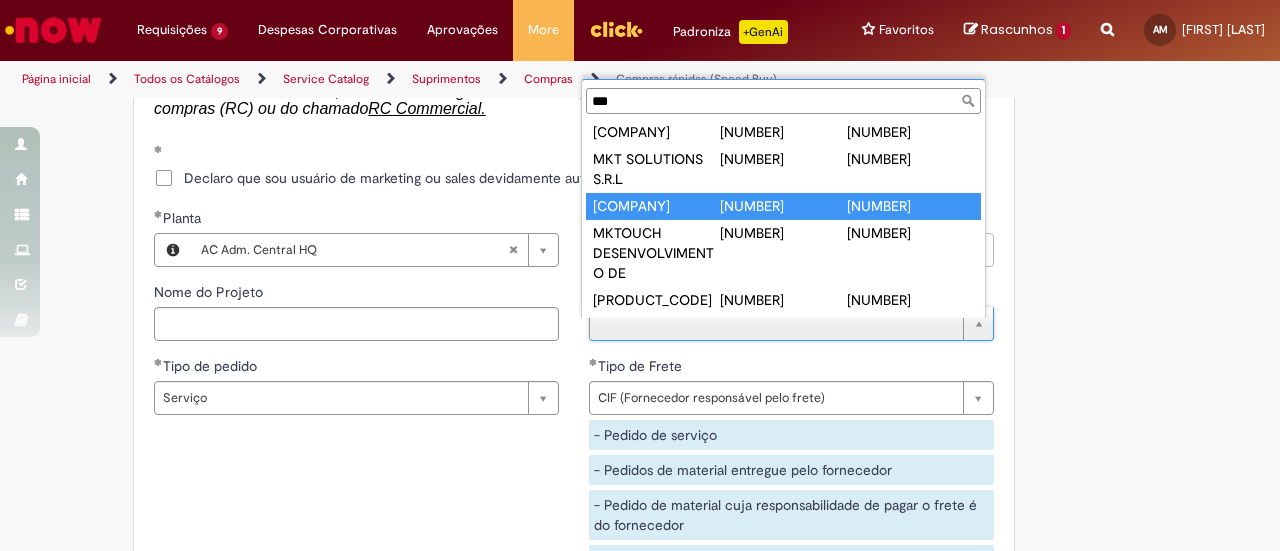 type on "**********" 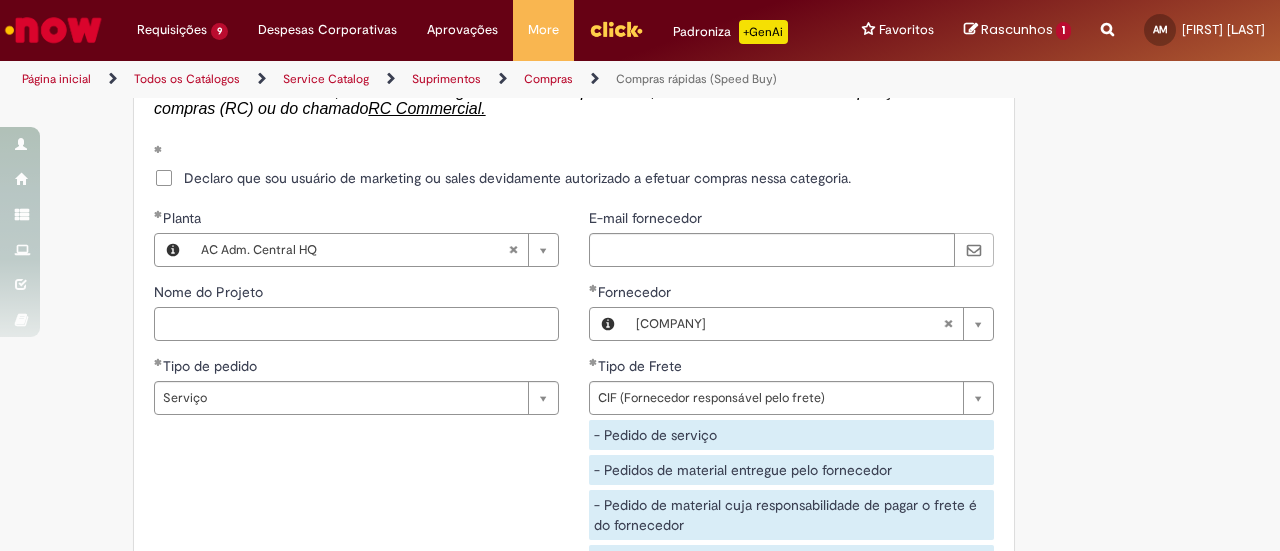 click on "Nome do Projeto" at bounding box center (356, 324) 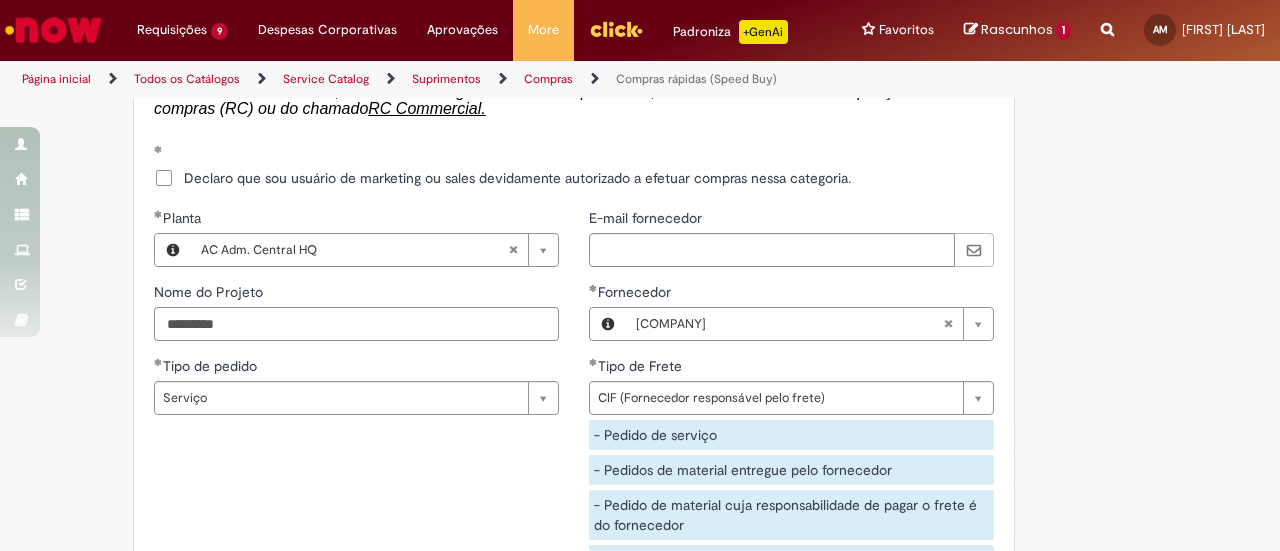 scroll, scrollTop: 3600, scrollLeft: 0, axis: vertical 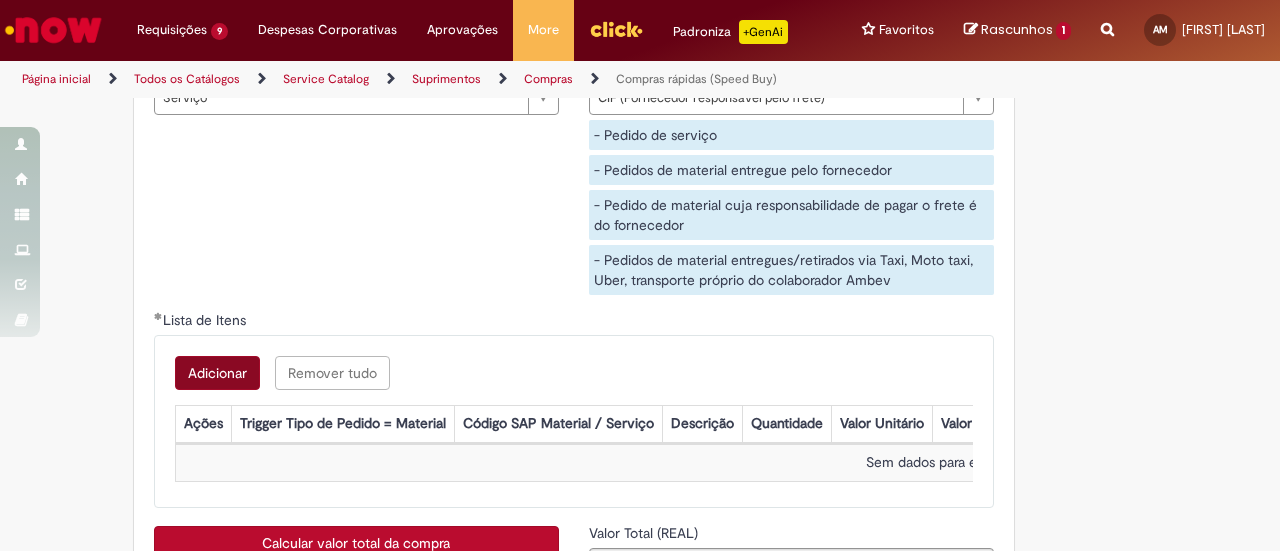 type on "*********" 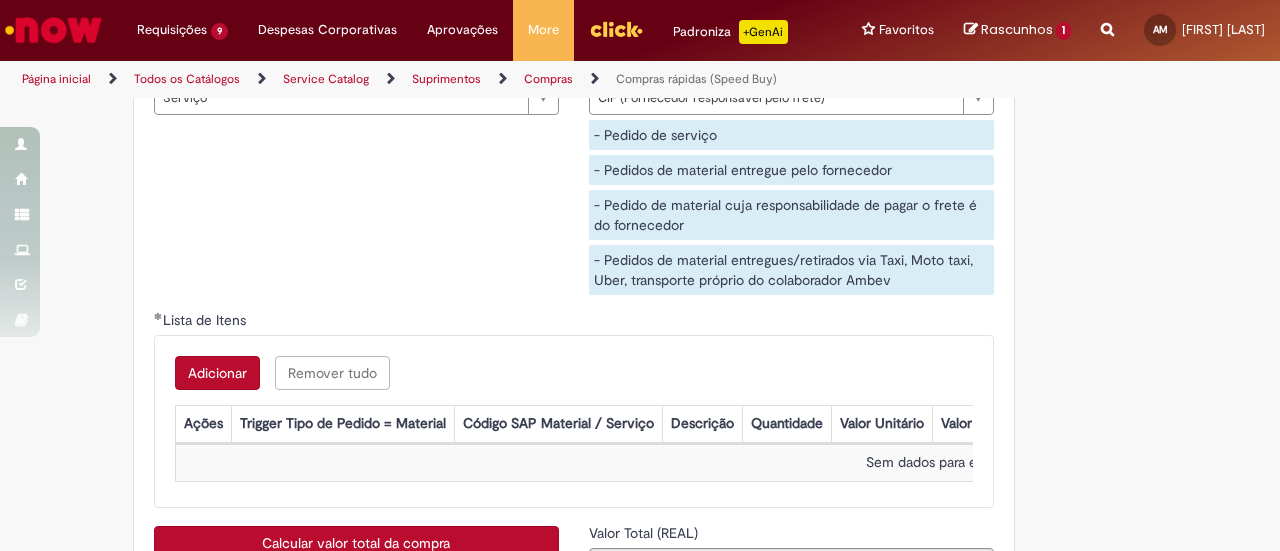 click on "Adicionar" at bounding box center [217, 373] 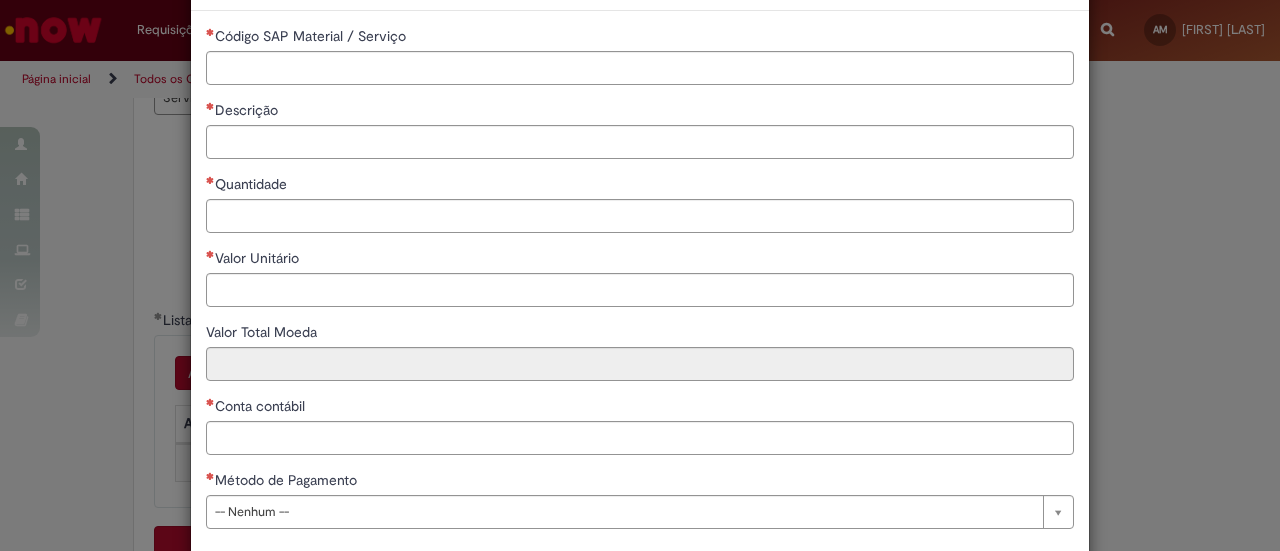 scroll, scrollTop: 178, scrollLeft: 0, axis: vertical 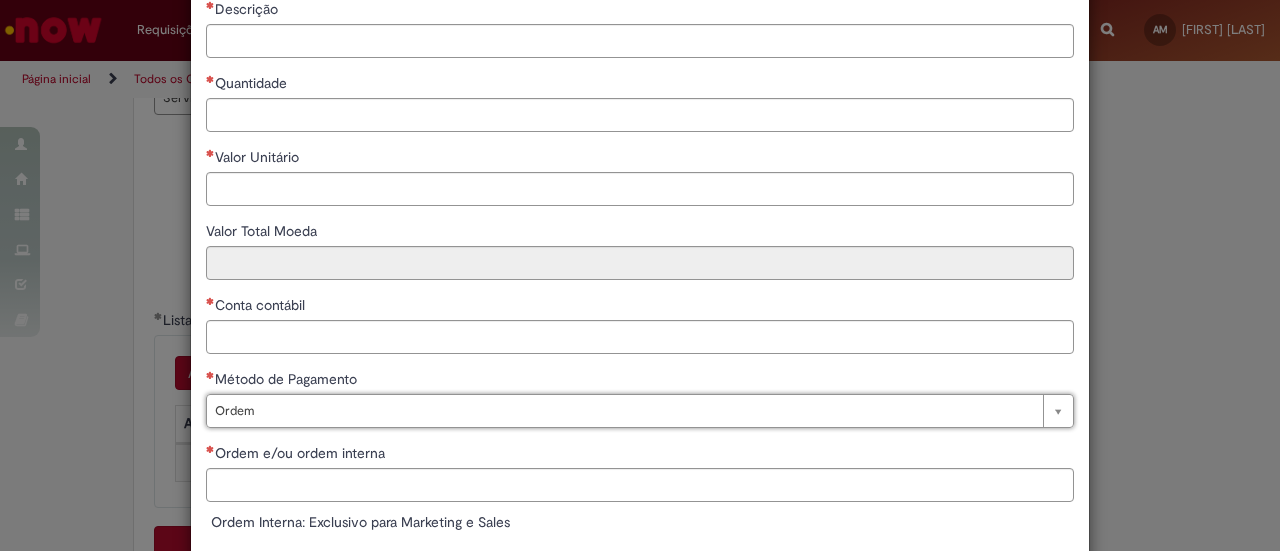 type on "*****" 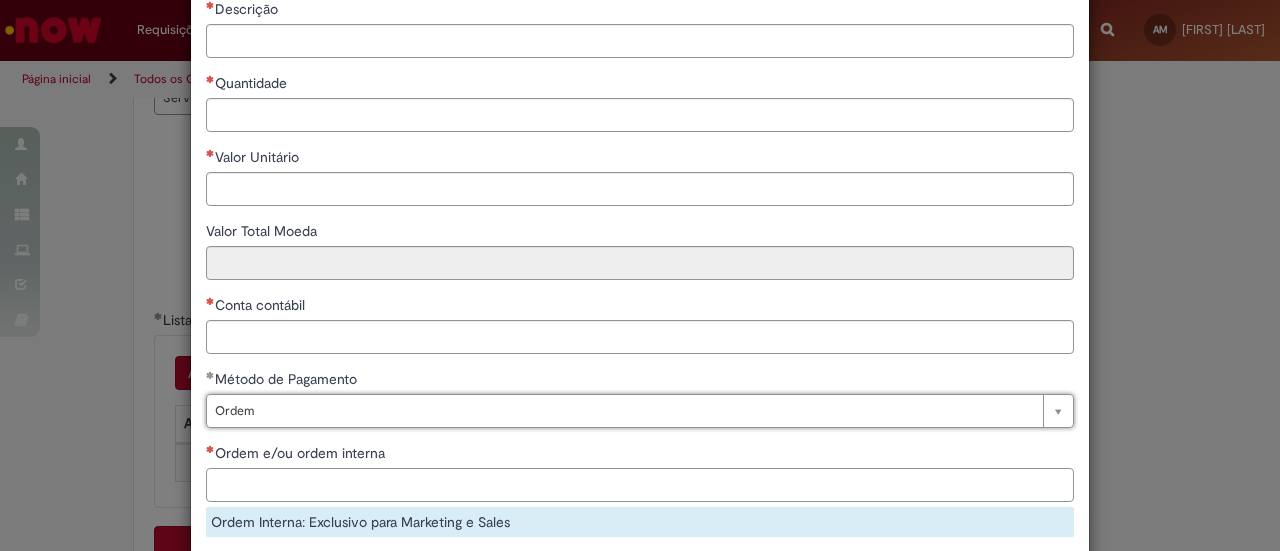 click on "Ordem e/ou ordem interna" at bounding box center [640, 485] 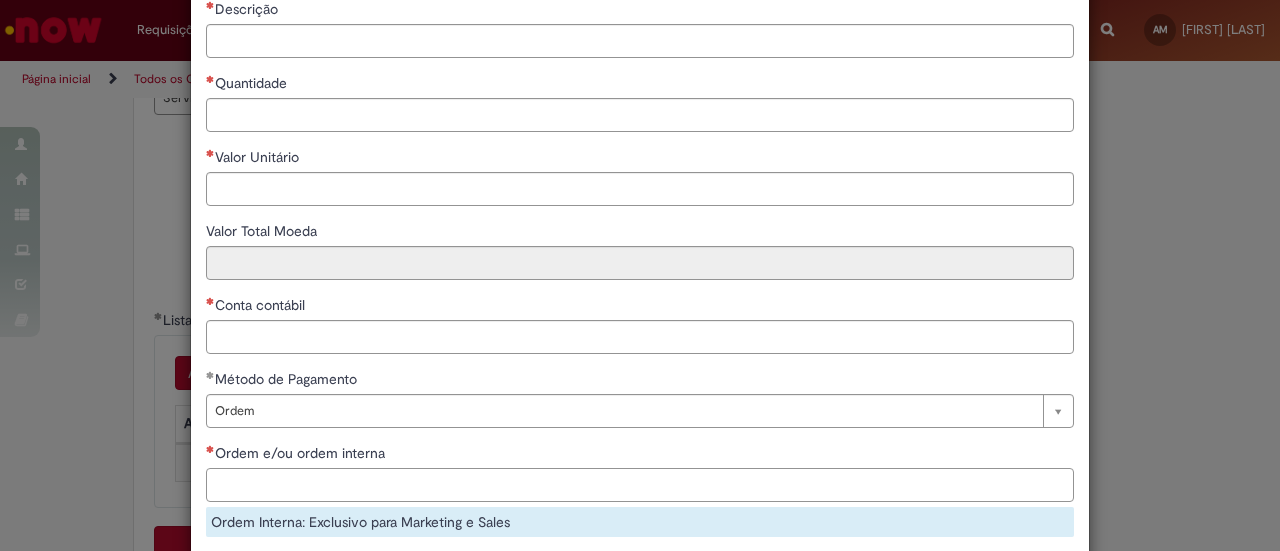 paste on "**********" 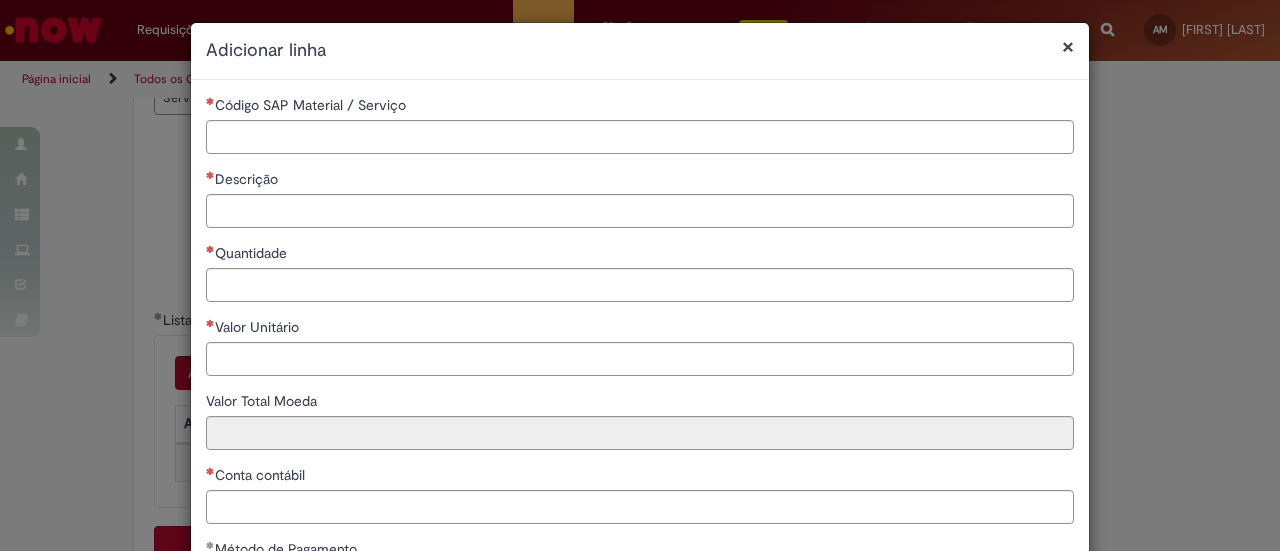scroll, scrollTop: 0, scrollLeft: 0, axis: both 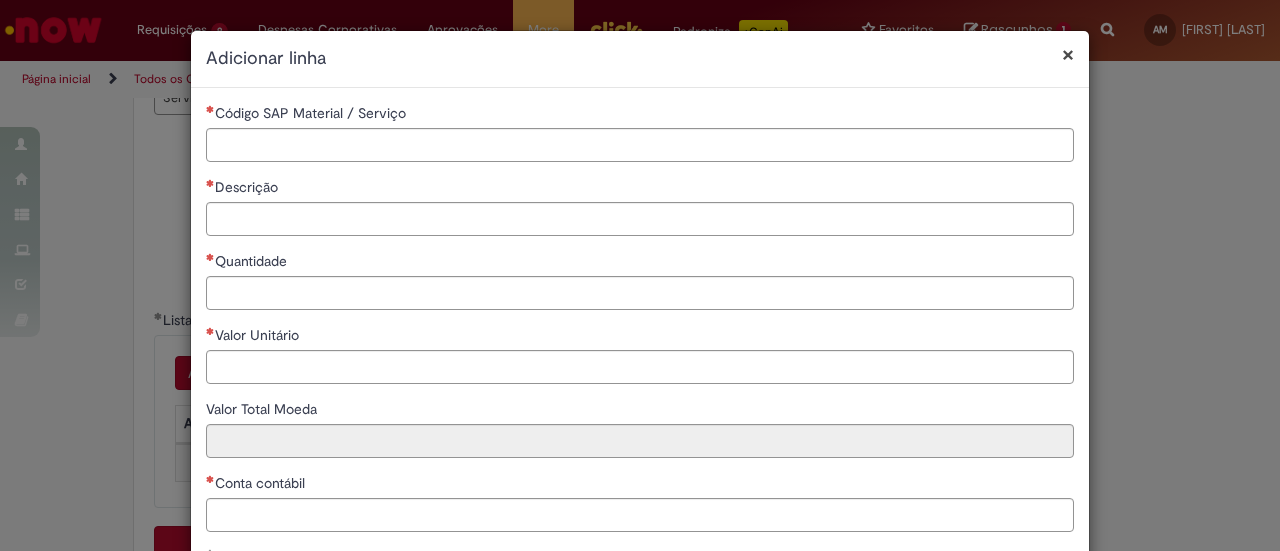 type on "**********" 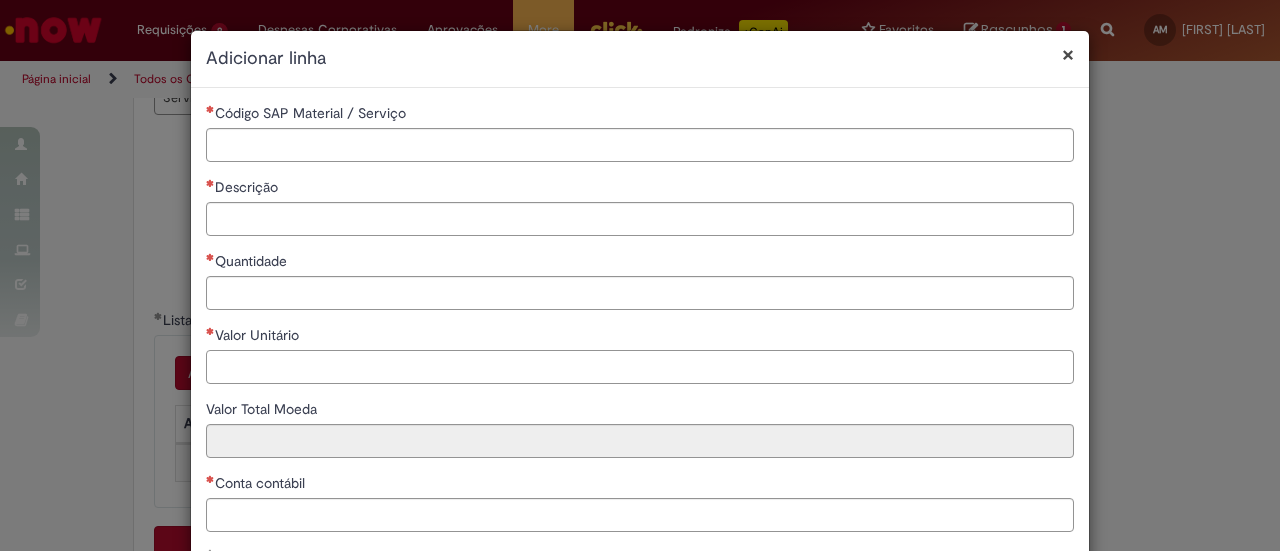 click on "Valor Unitário" at bounding box center [640, 367] 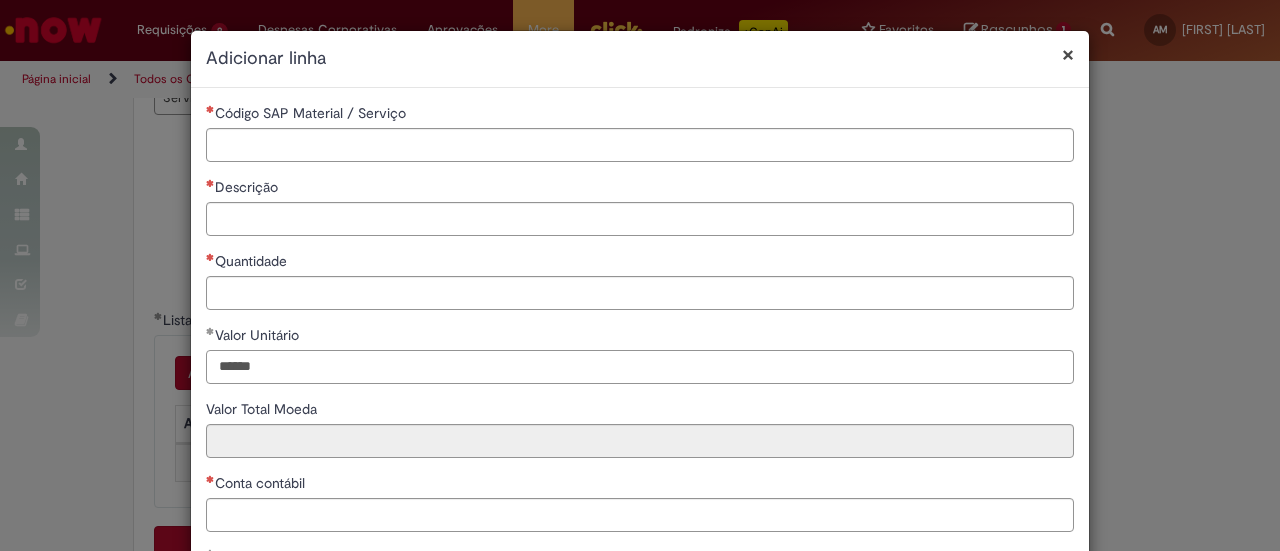 type on "******" 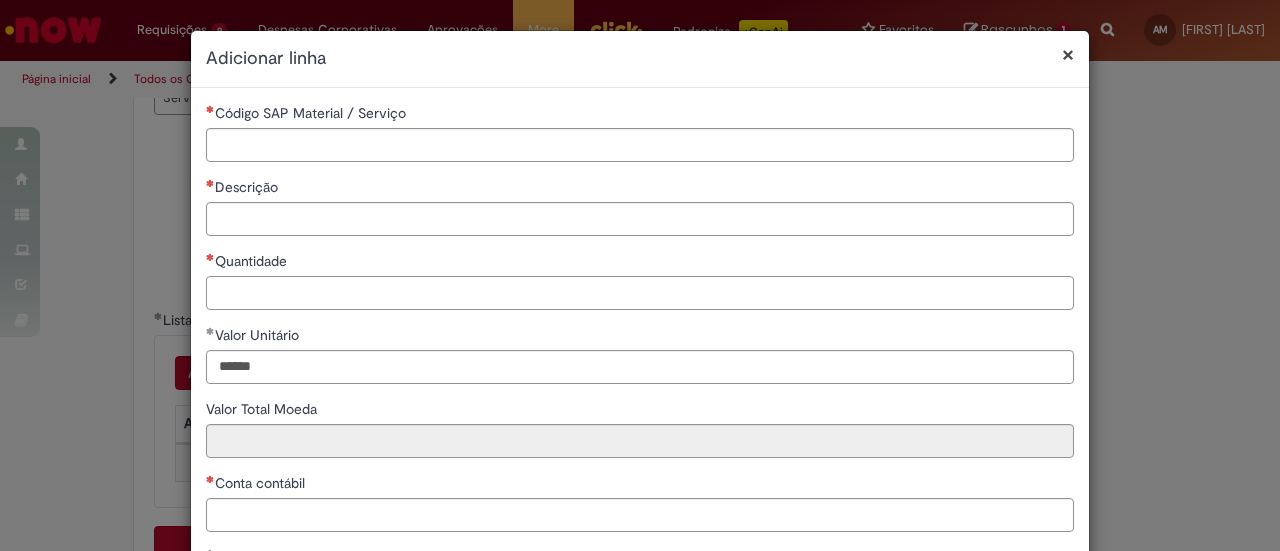 click on "Quantidade" at bounding box center (640, 293) 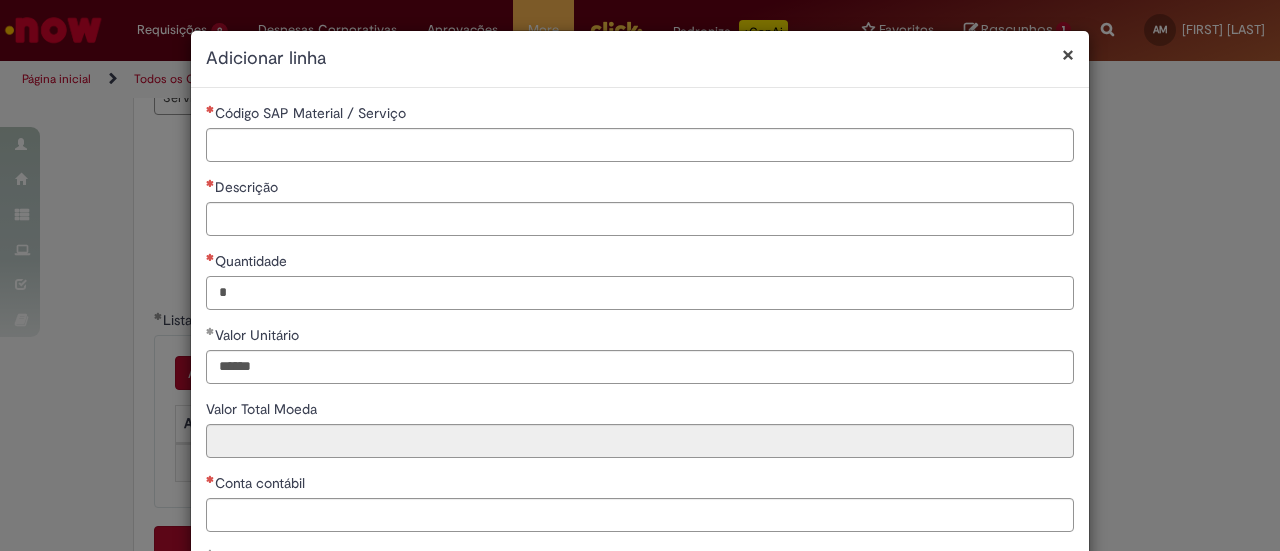 type on "***" 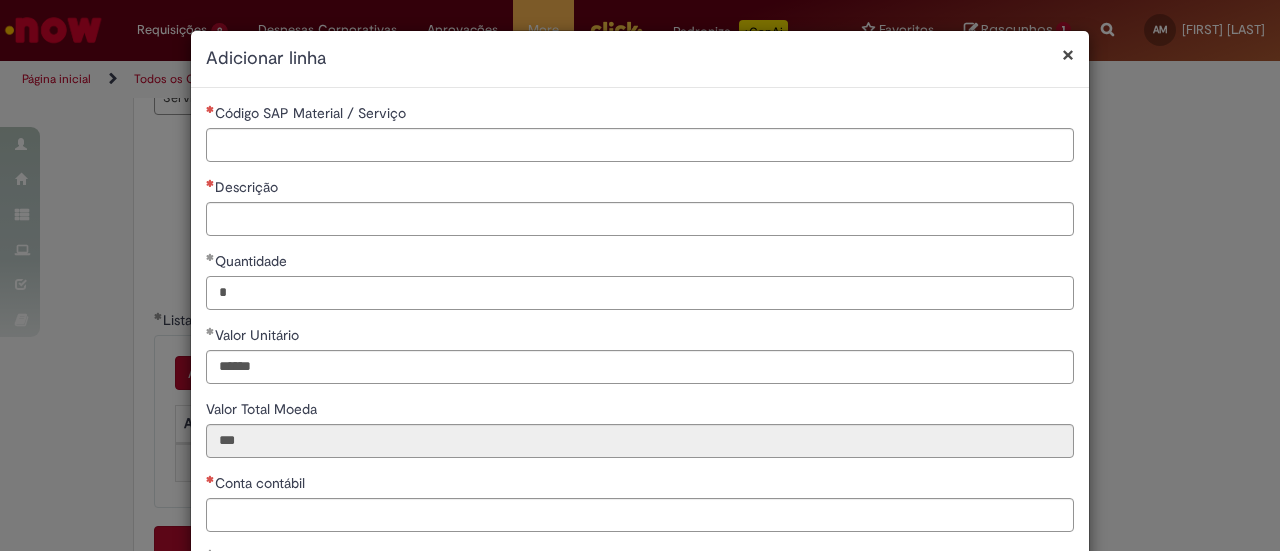 type on "*" 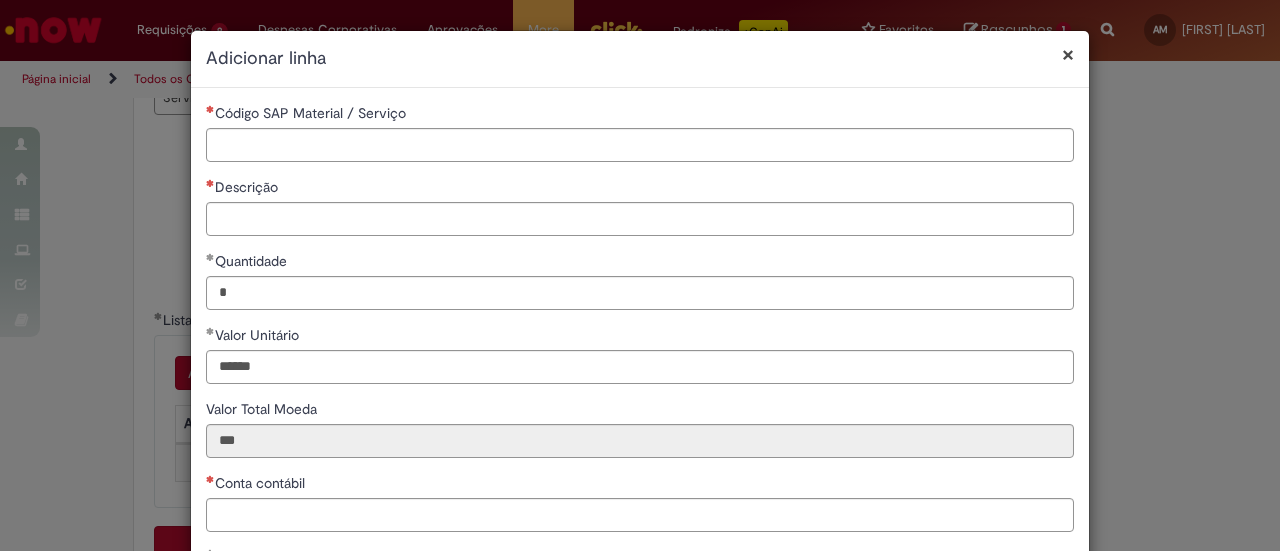 type on "******" 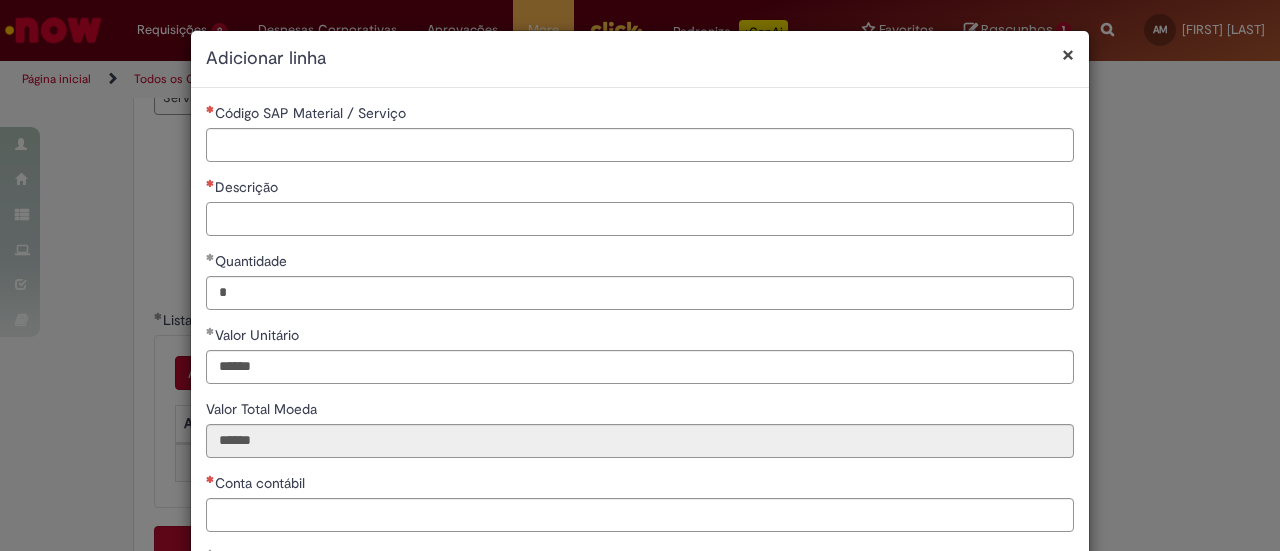 click on "Descrição" at bounding box center (640, 219) 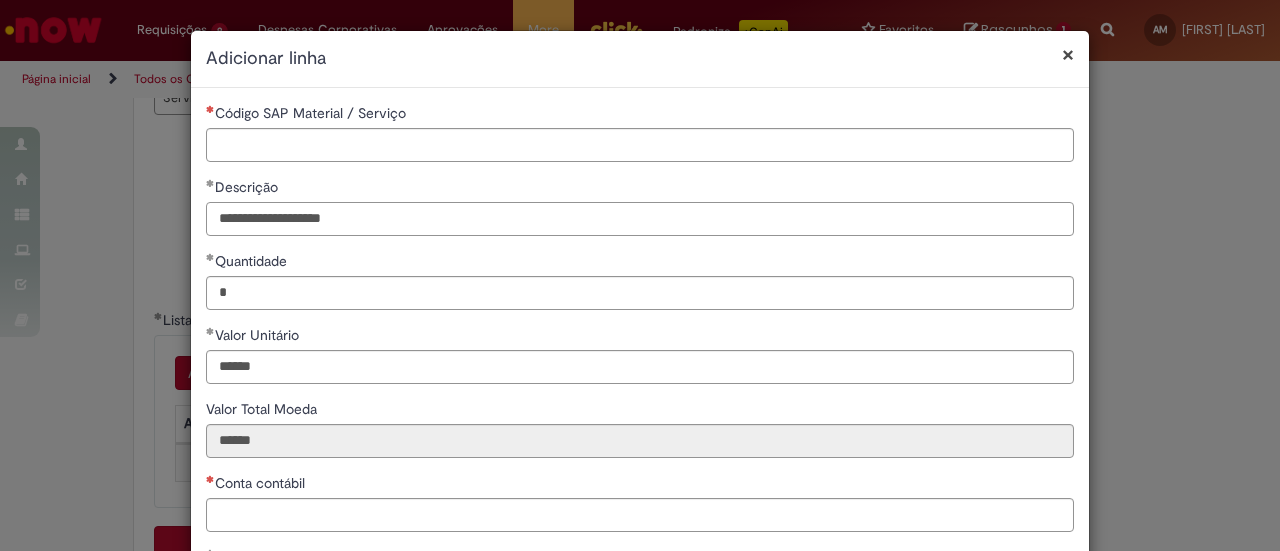 type on "**********" 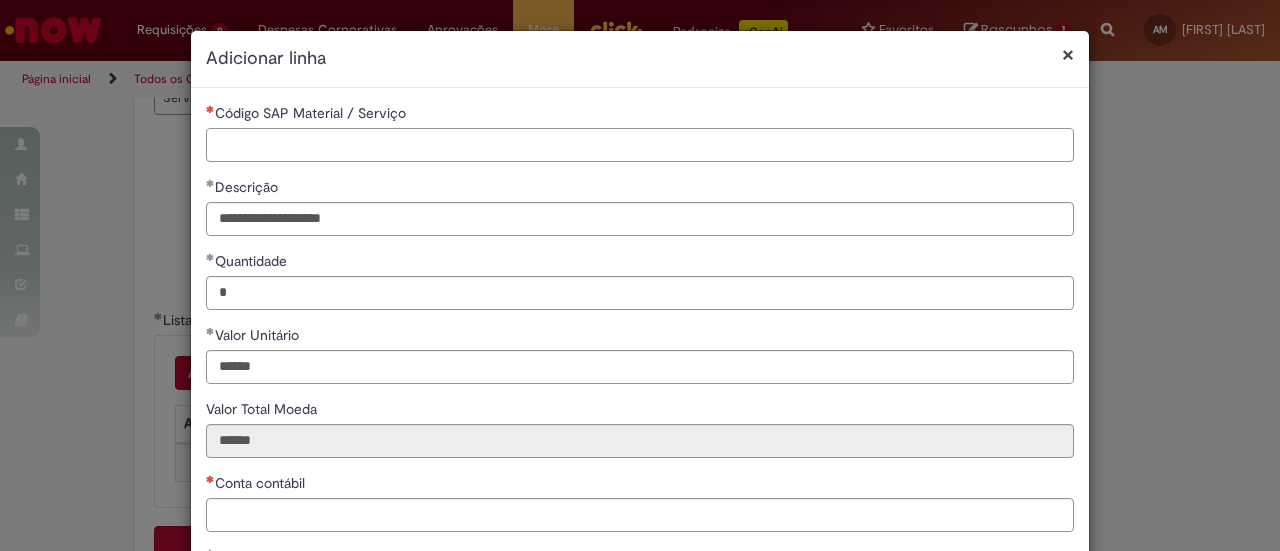 click on "Código SAP Material / Serviço" at bounding box center [640, 145] 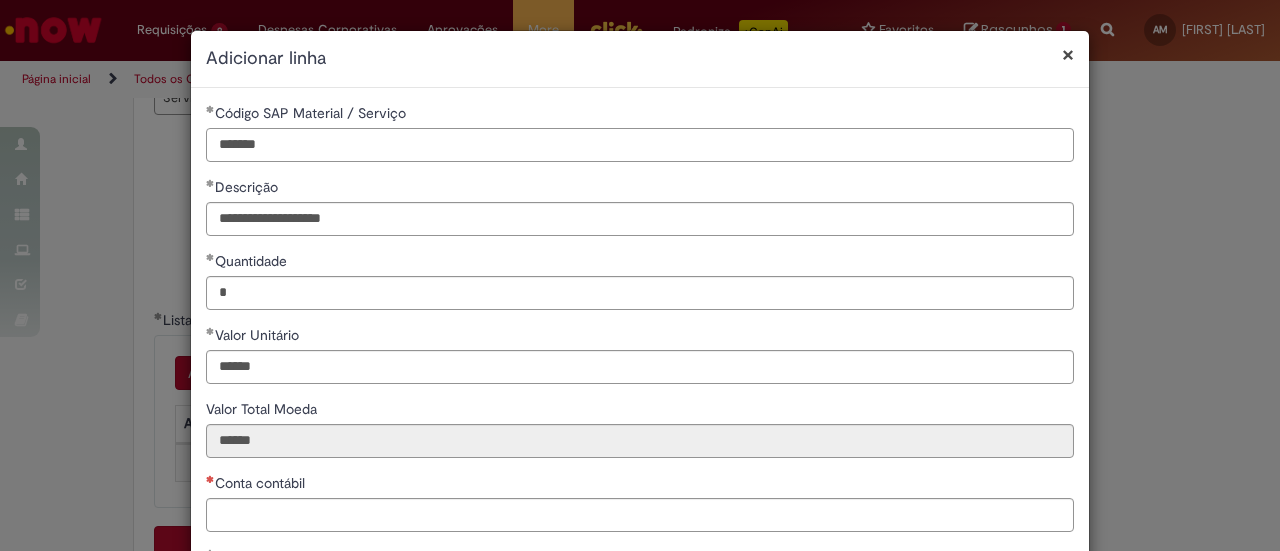 type on "*******" 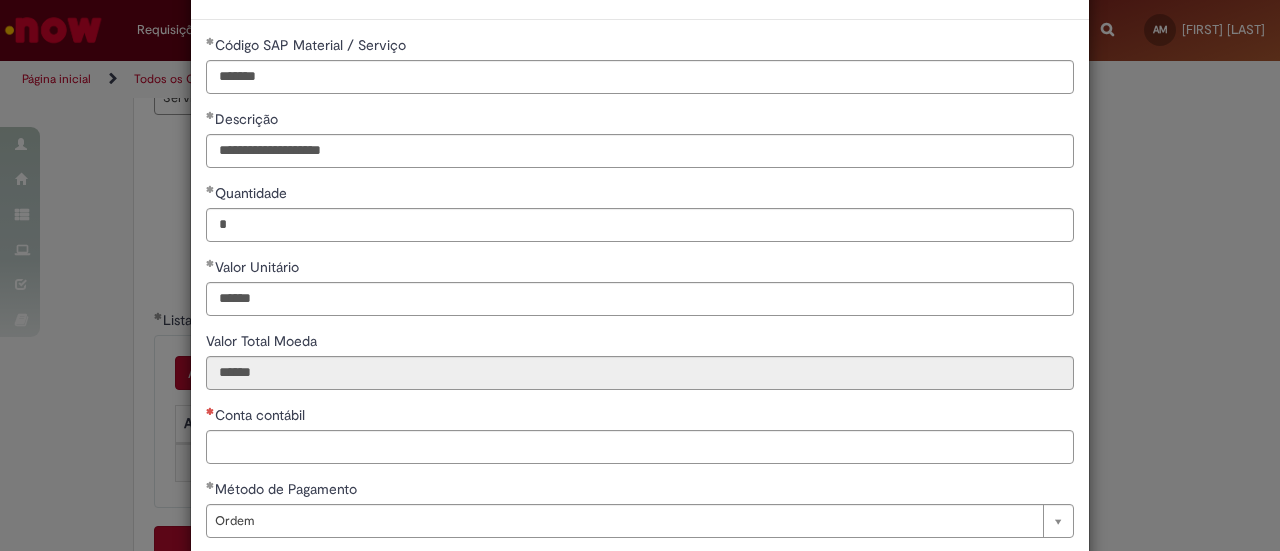 scroll, scrollTop: 100, scrollLeft: 0, axis: vertical 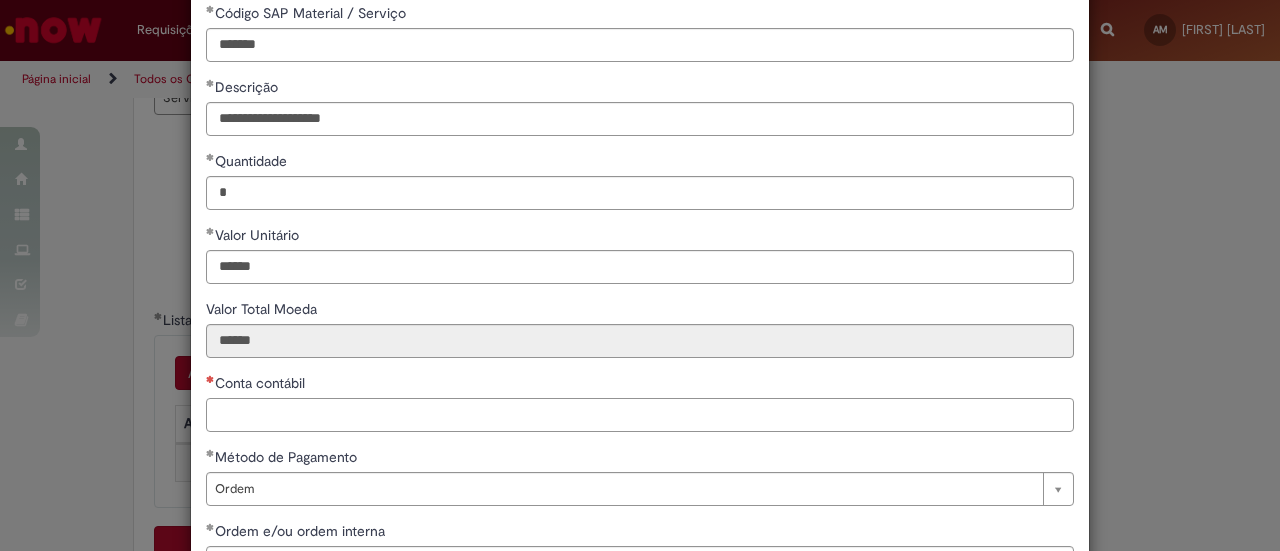 click on "Conta contábil" at bounding box center (640, 415) 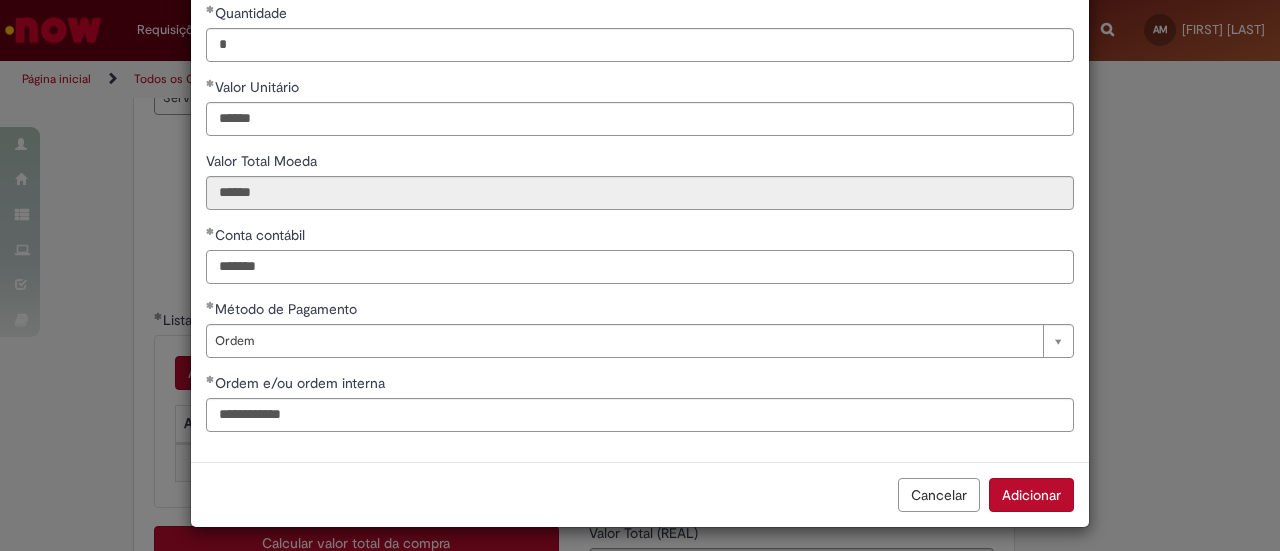 scroll, scrollTop: 252, scrollLeft: 0, axis: vertical 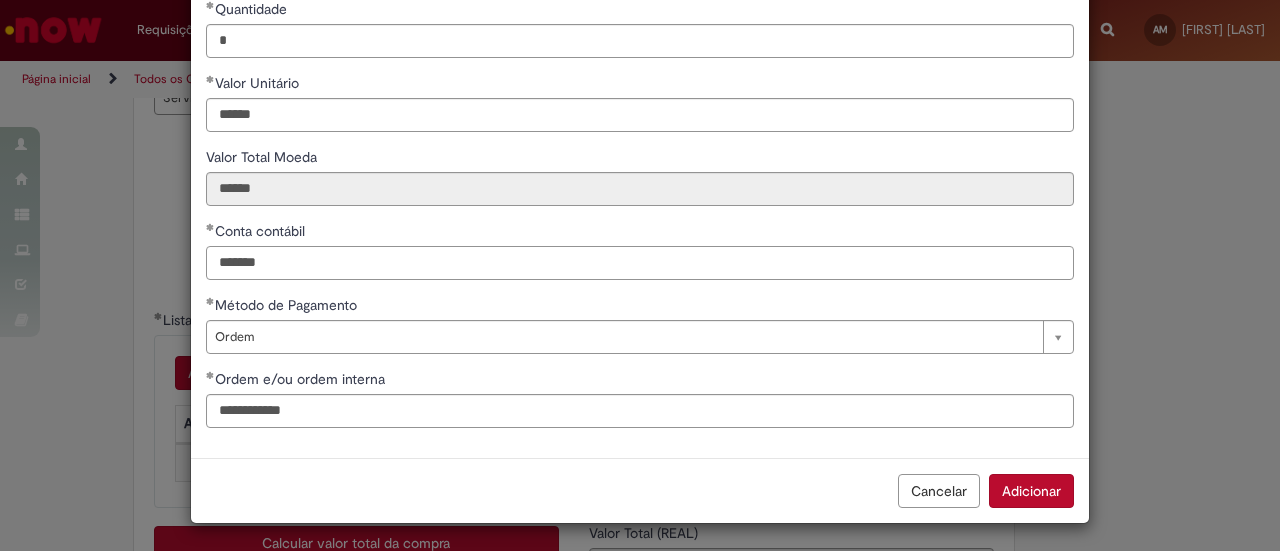 type on "*******" 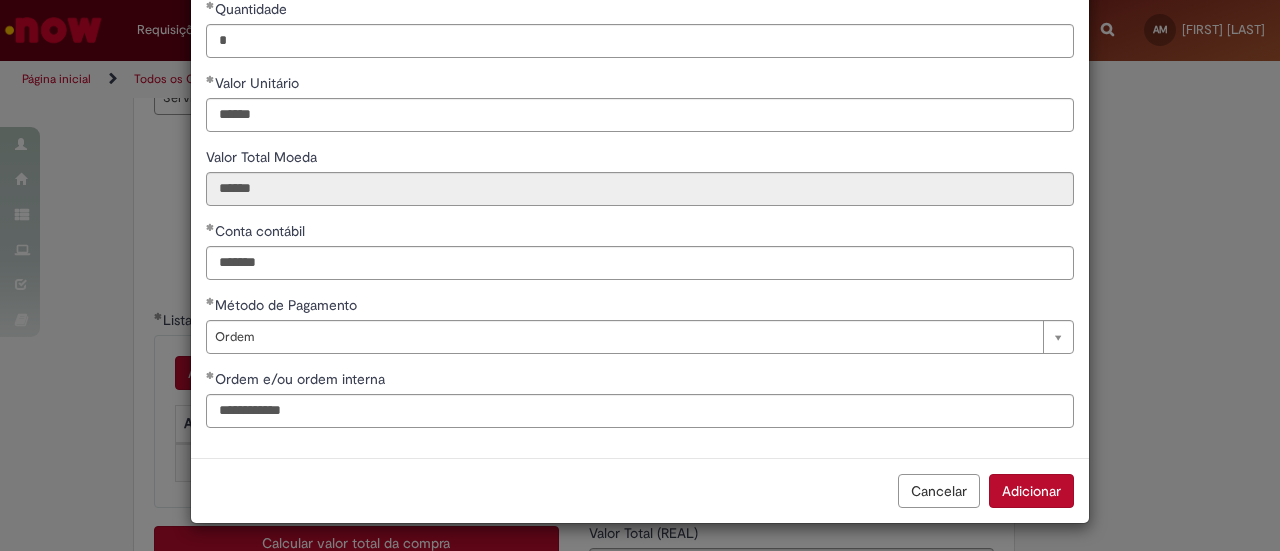 click on "Adicionar" at bounding box center [1031, 491] 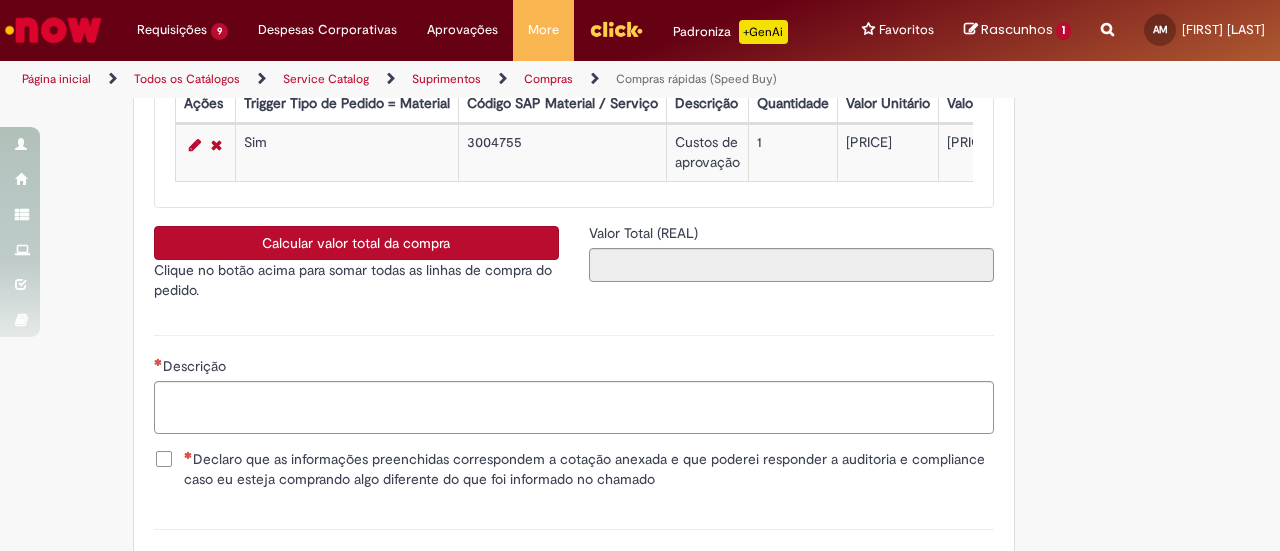 scroll, scrollTop: 4000, scrollLeft: 0, axis: vertical 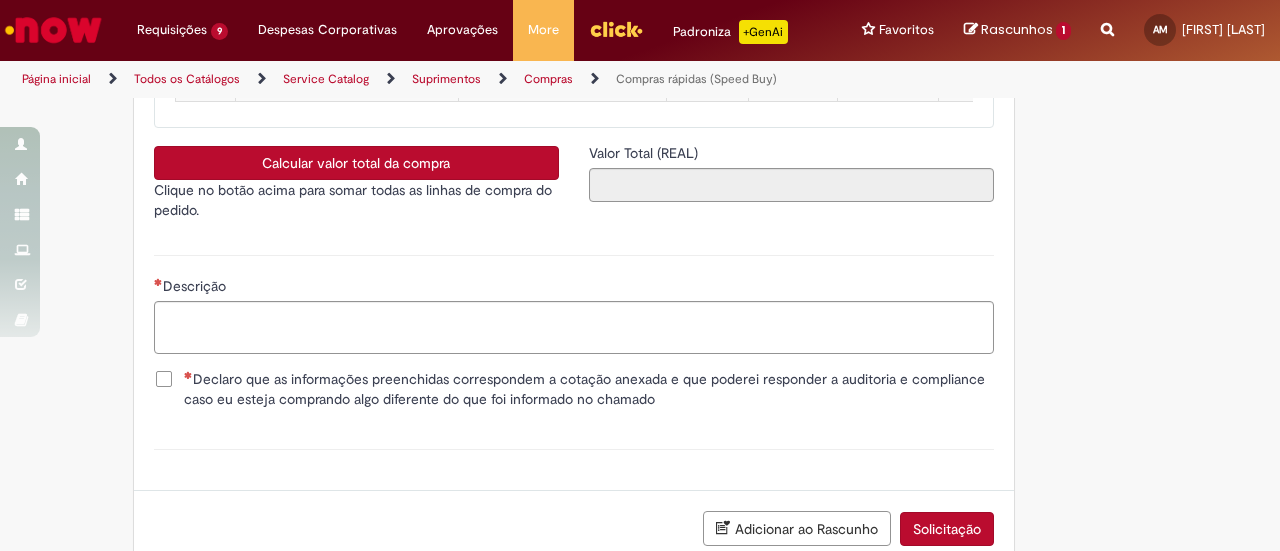 click on "Calcular valor total da compra" at bounding box center [356, 163] 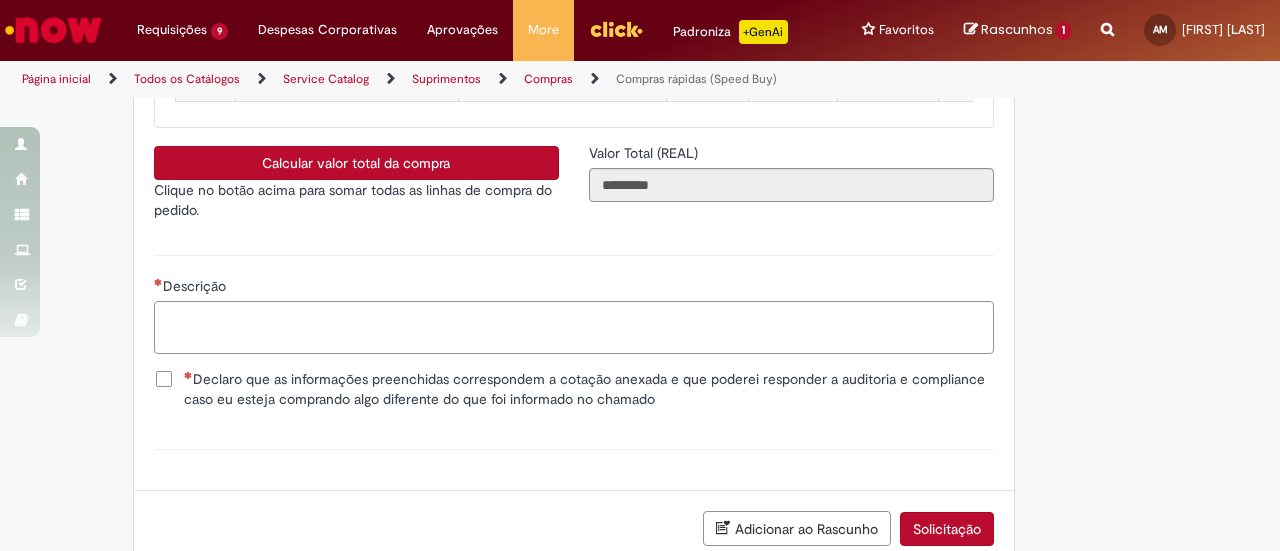 click on "Descrição" at bounding box center [574, 327] 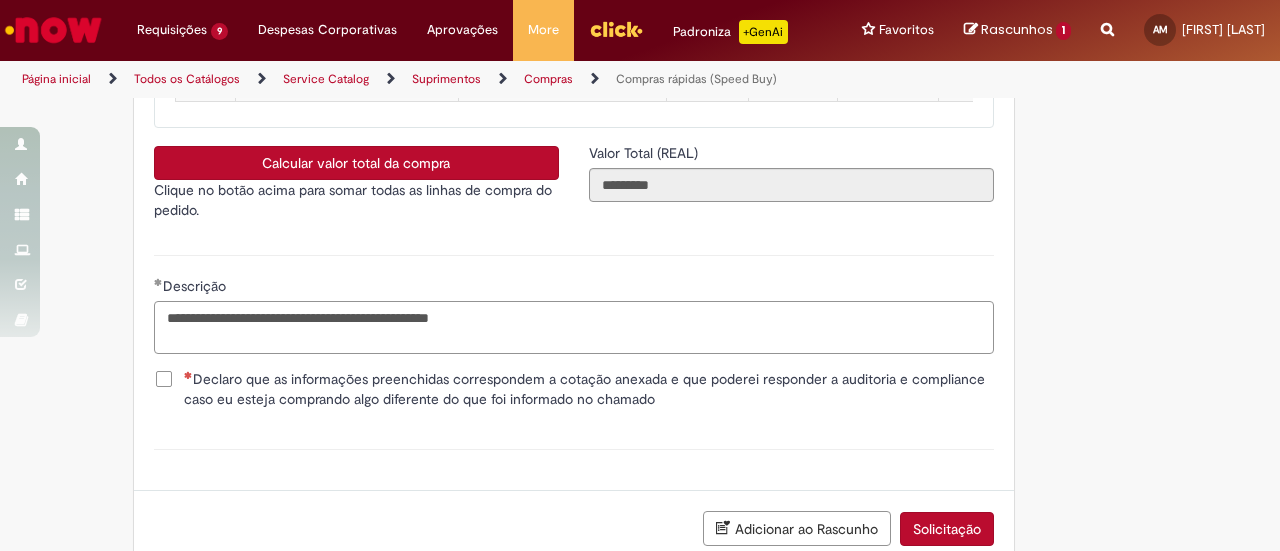 type on "**********" 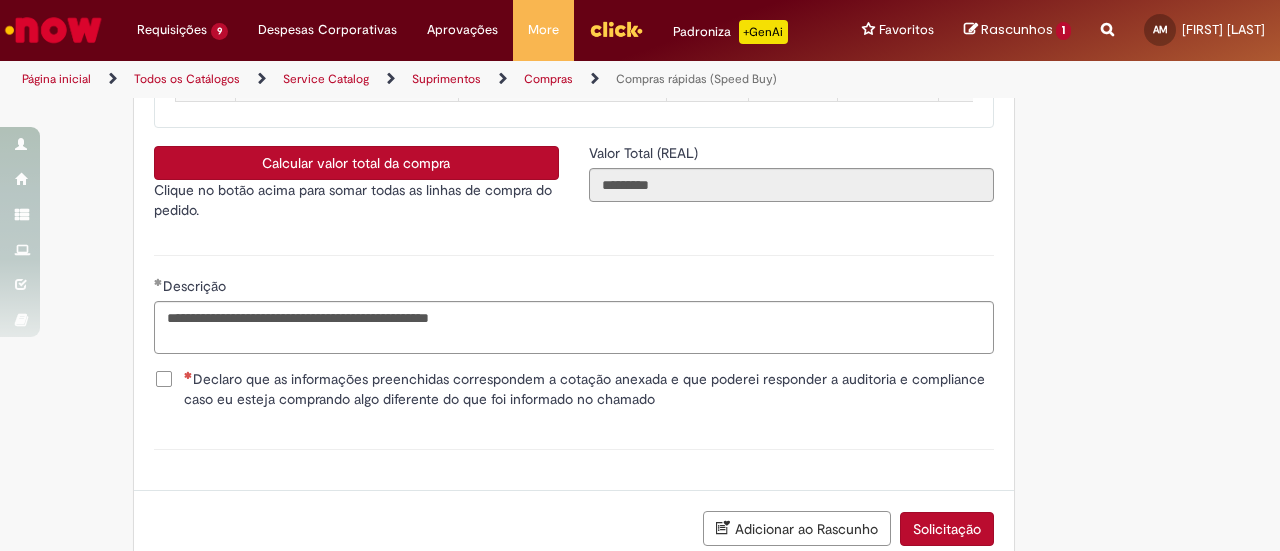 click on "Declaro que as informações preenchidas correspondem a cotação anexada e que poderei responder a auditoria e compliance caso eu esteja comprando algo diferente do que foi informado no chamado" at bounding box center [589, 389] 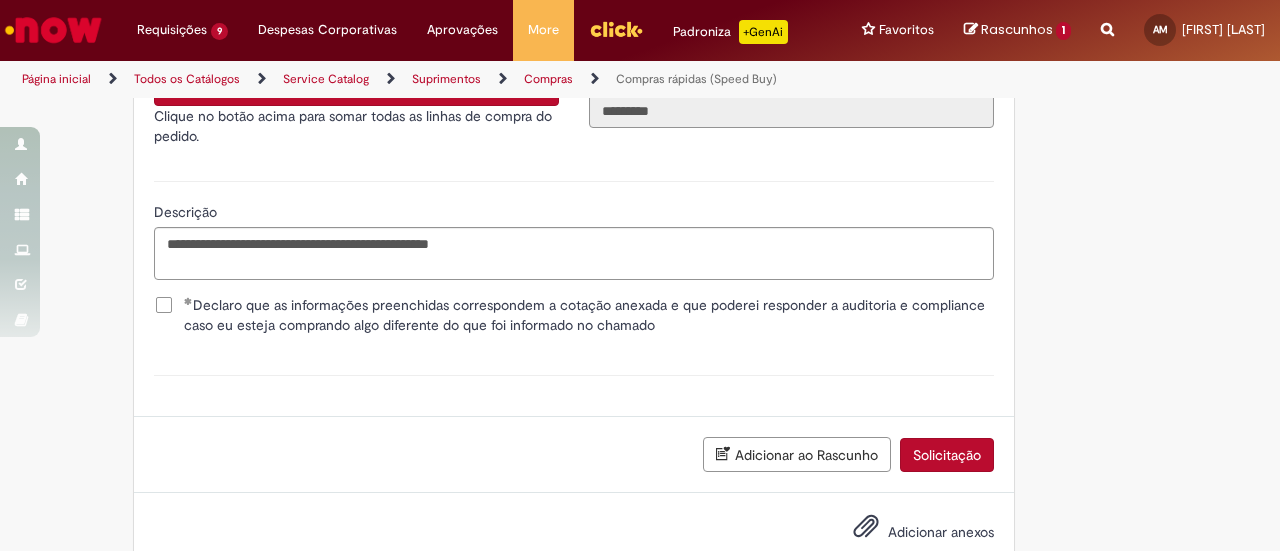 scroll, scrollTop: 4141, scrollLeft: 0, axis: vertical 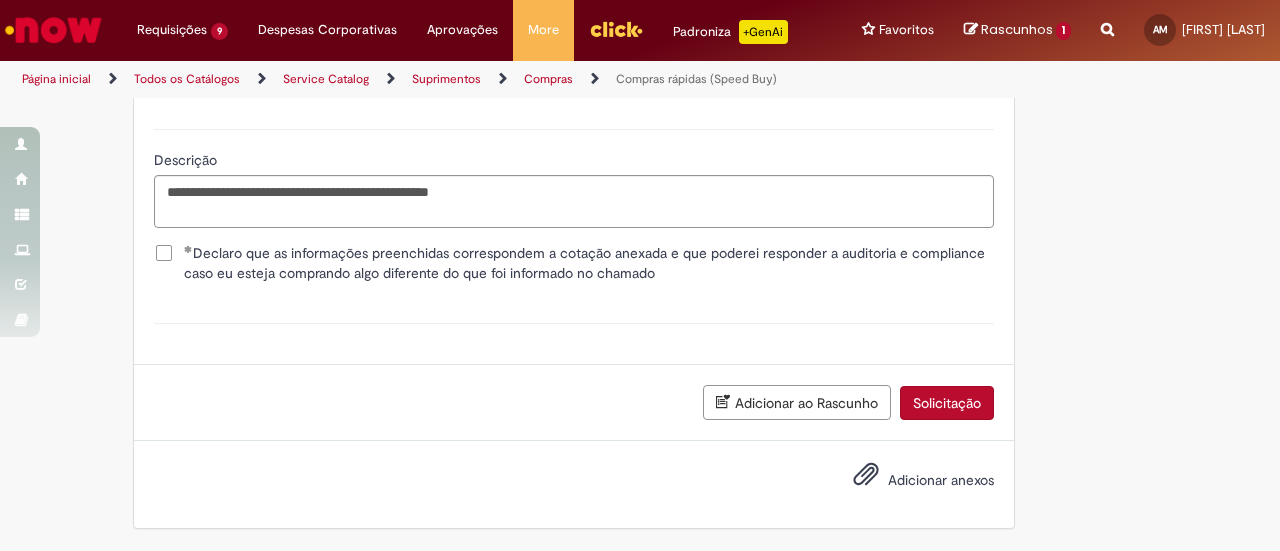 click on "Adicionar anexos" at bounding box center (941, 481) 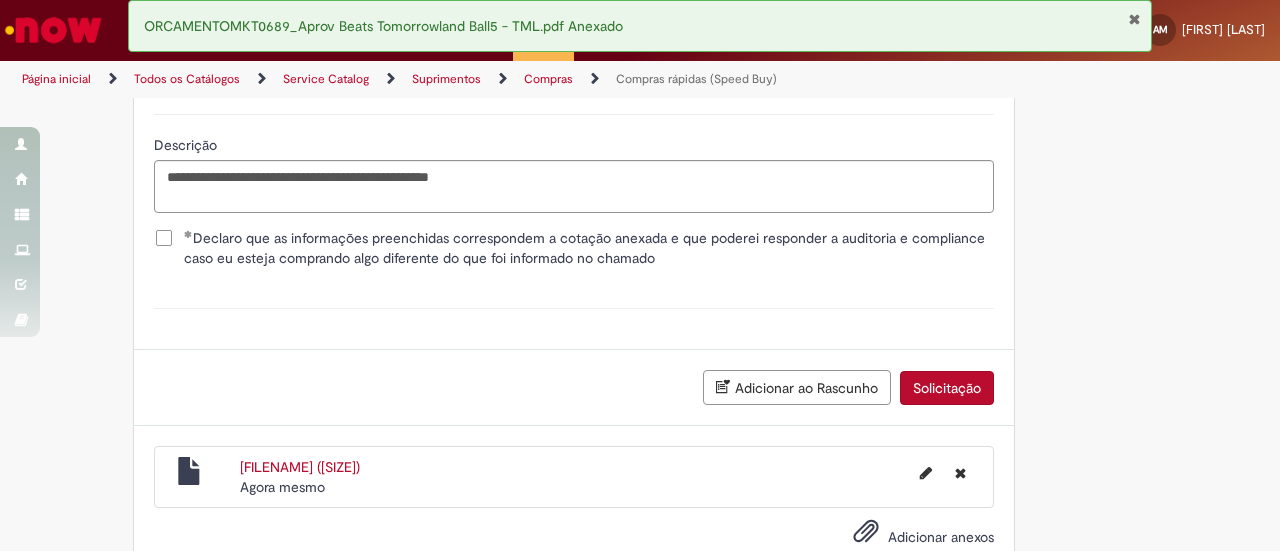 click on "Solicitação" at bounding box center (947, 388) 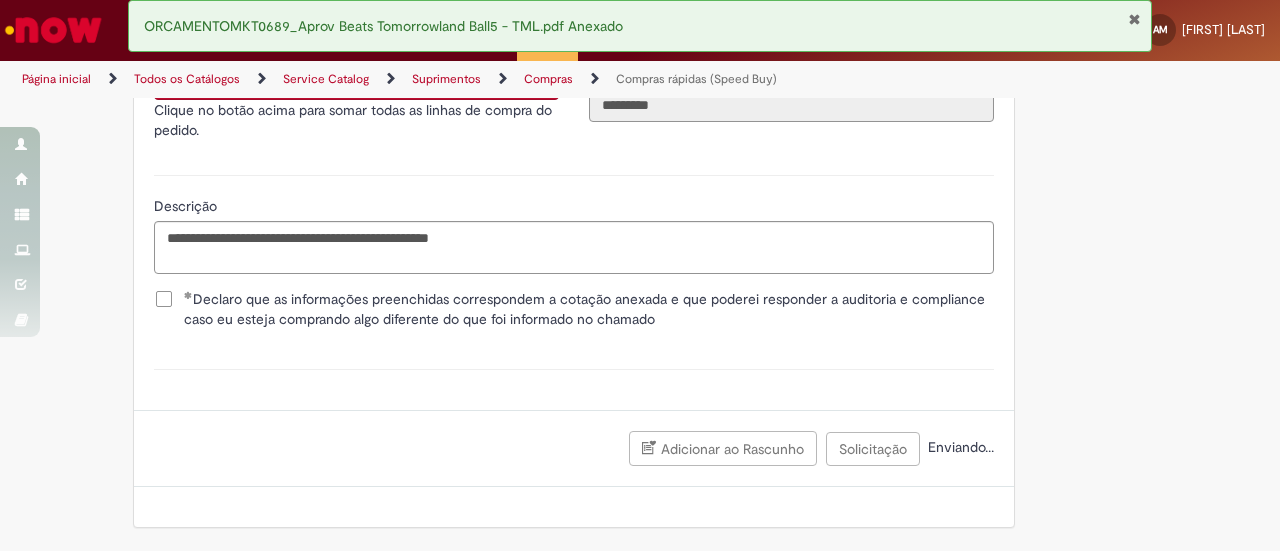 scroll, scrollTop: 4096, scrollLeft: 0, axis: vertical 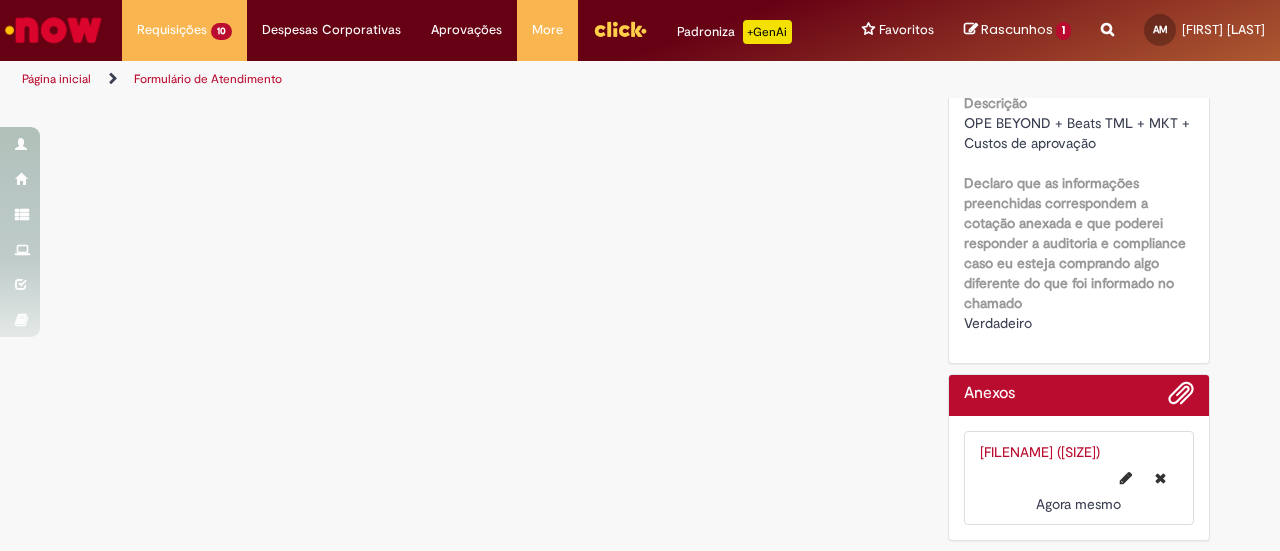 click on "[TICKET_ID]" at bounding box center [1140, -2469] 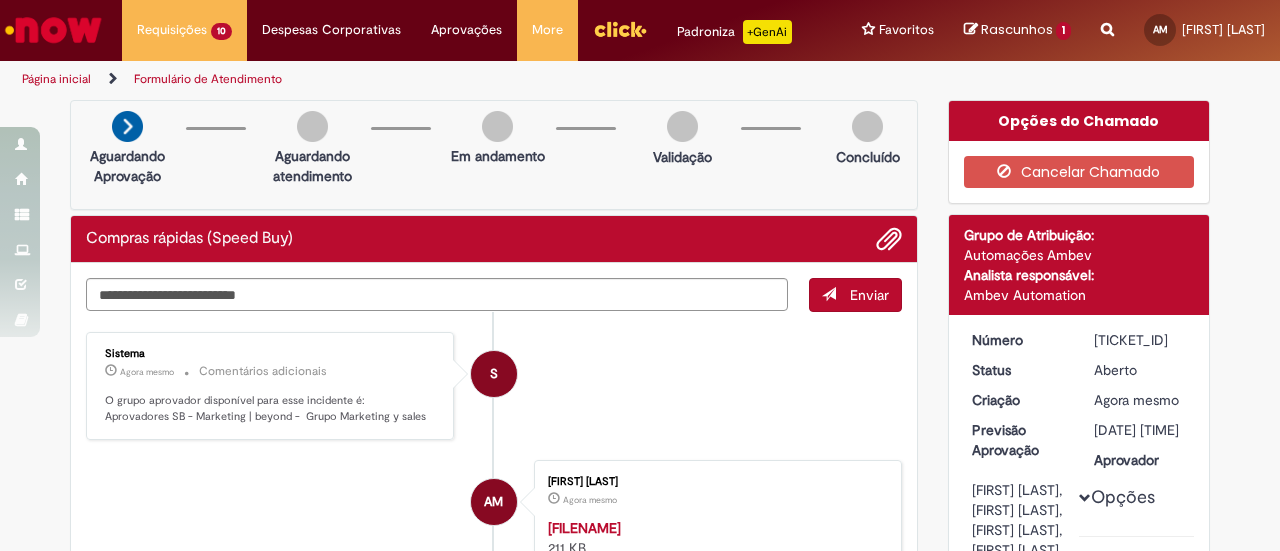 click on "[TICKET_ID]" at bounding box center (1140, 340) 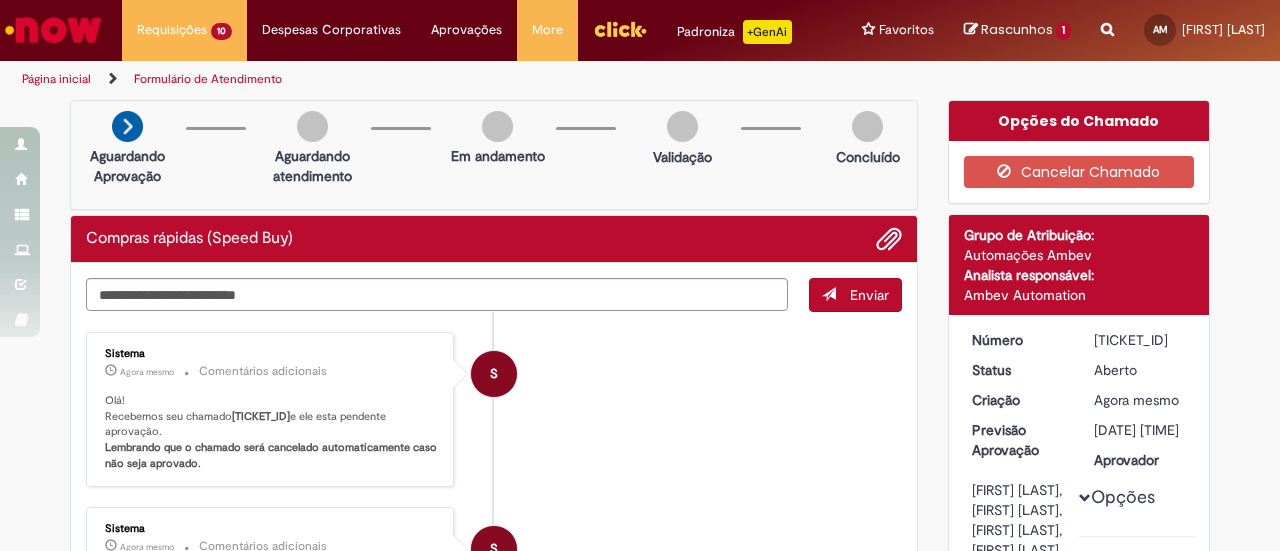copy on "[TICKET_ID]" 